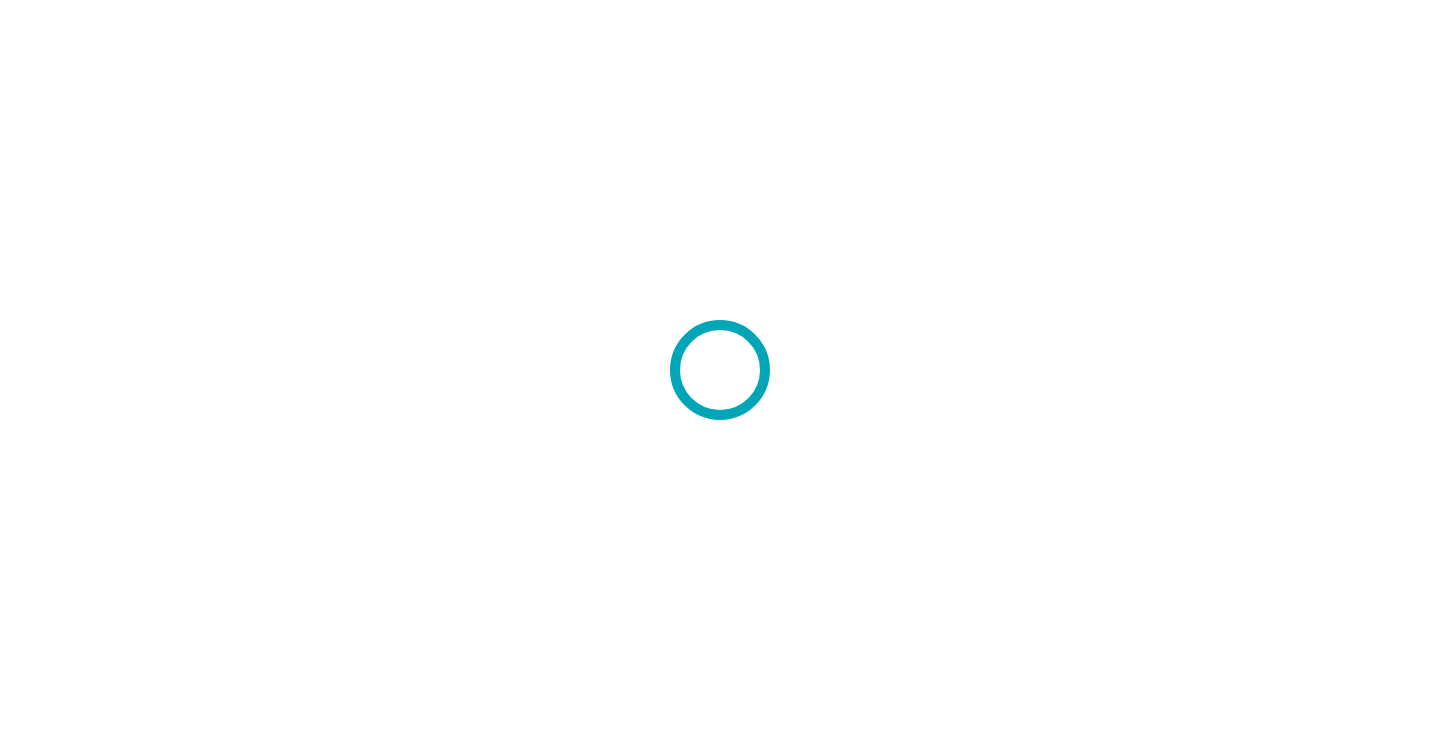 scroll, scrollTop: 0, scrollLeft: 0, axis: both 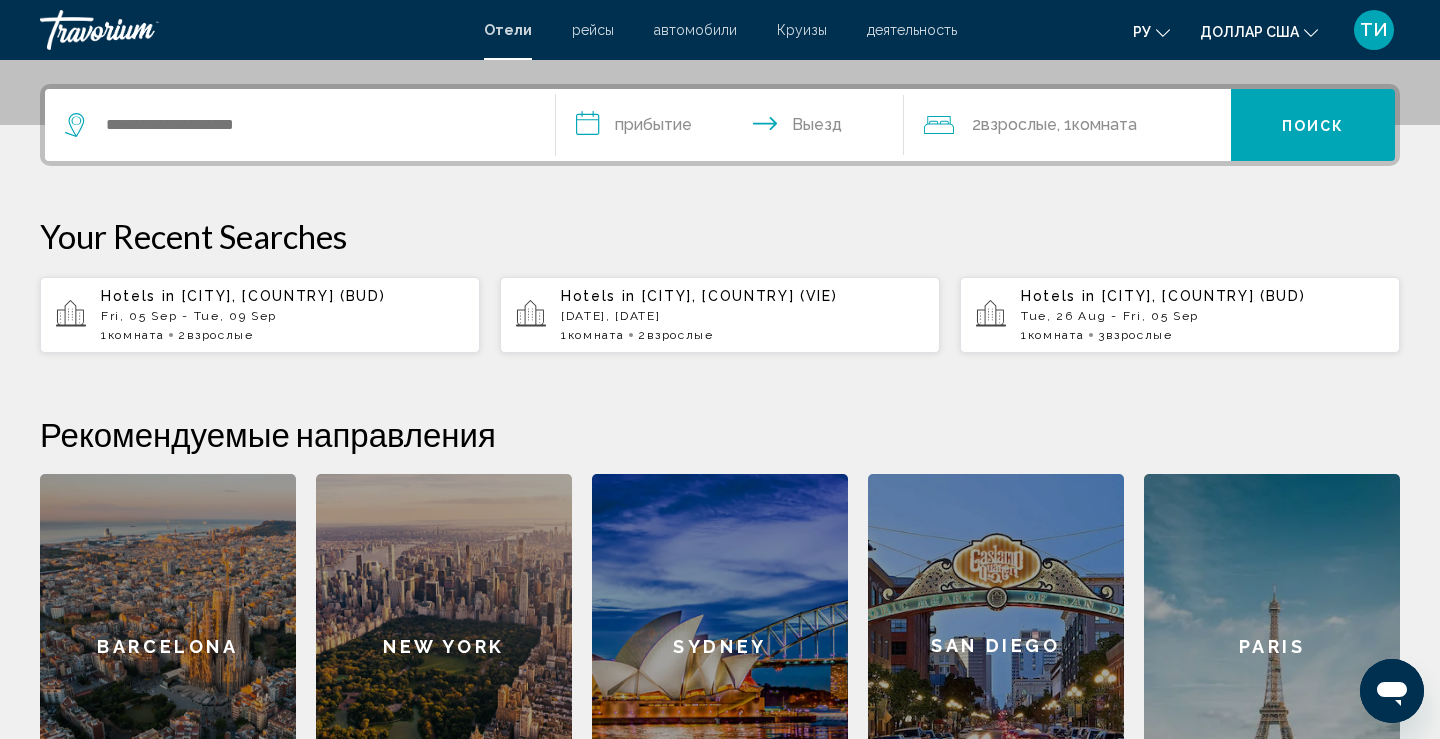 click on "1  Комната номера 2  Взрослый Взрослые" at bounding box center [282, 335] 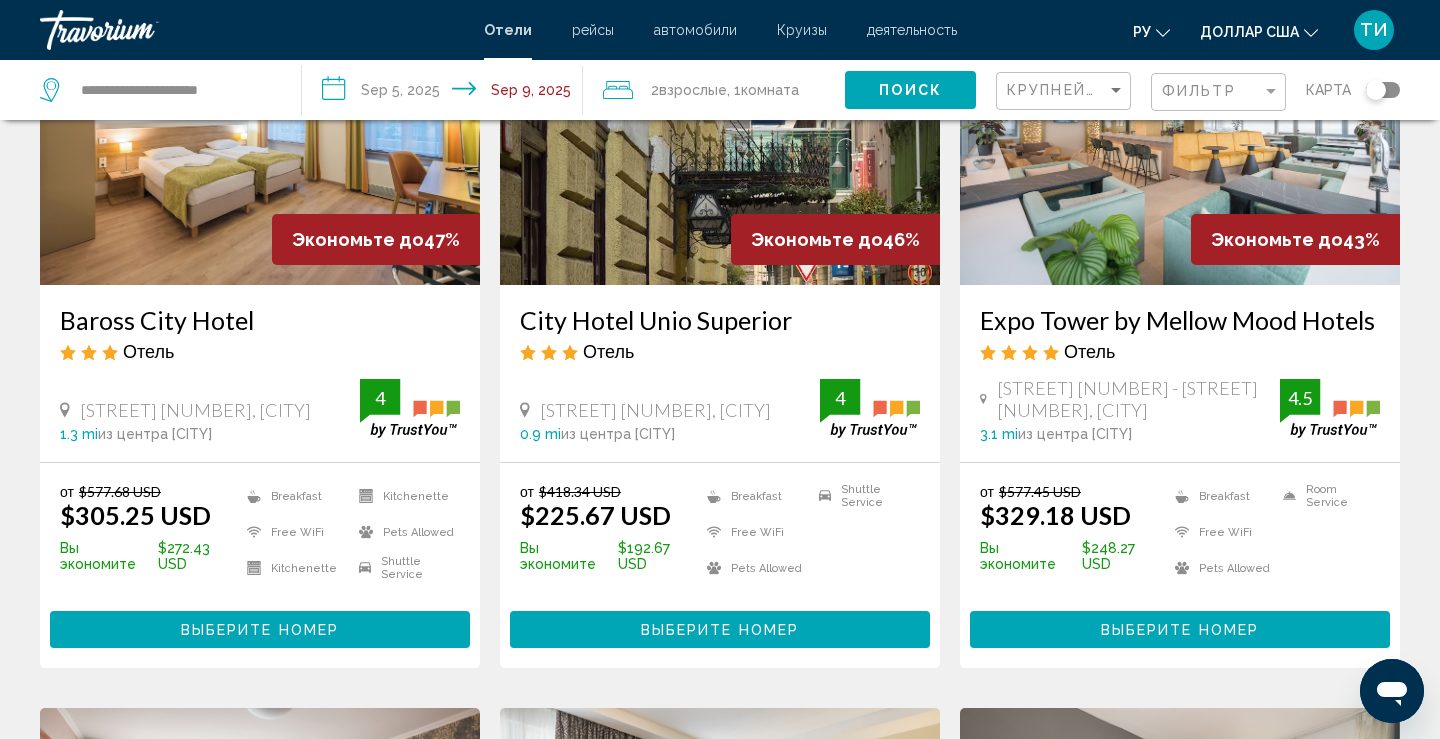 scroll, scrollTop: 200, scrollLeft: 0, axis: vertical 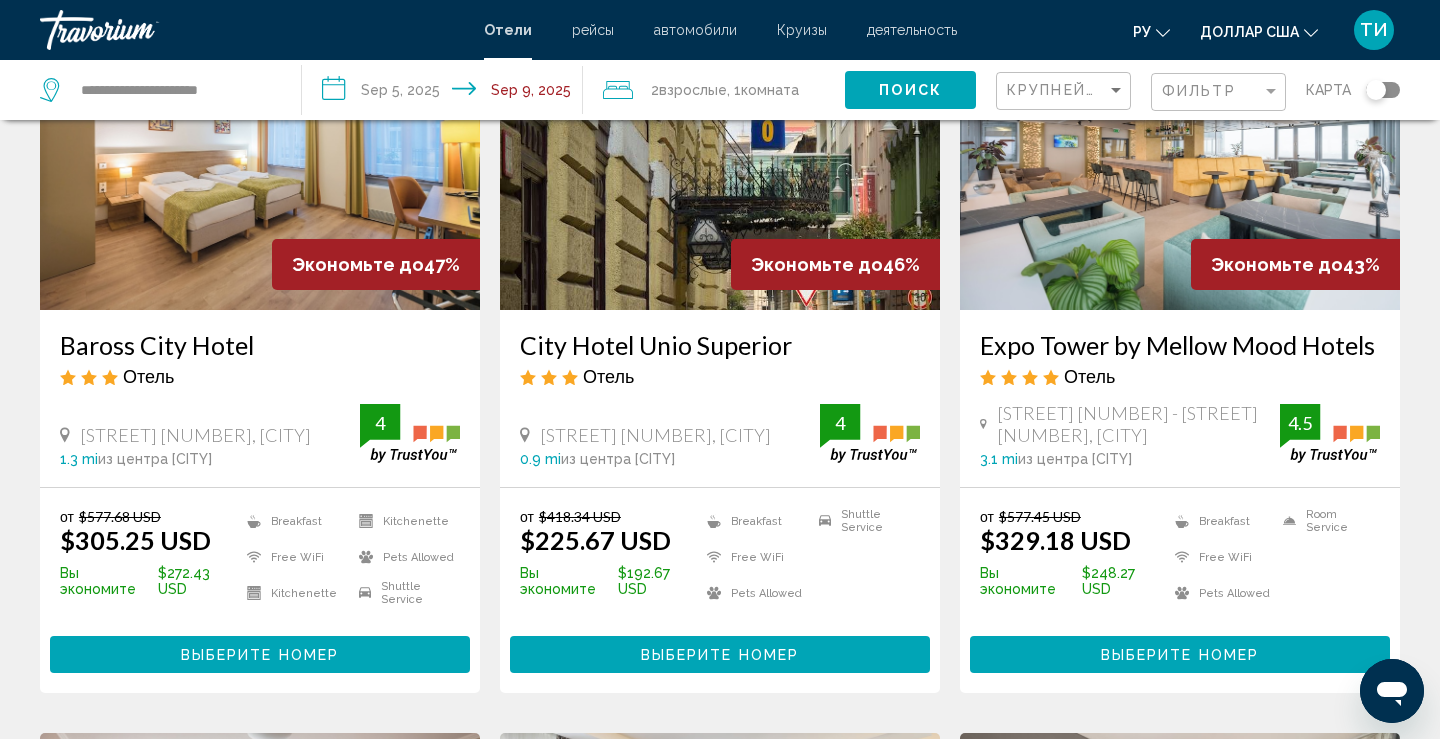 click on "Выберите номер" at bounding box center [720, 654] 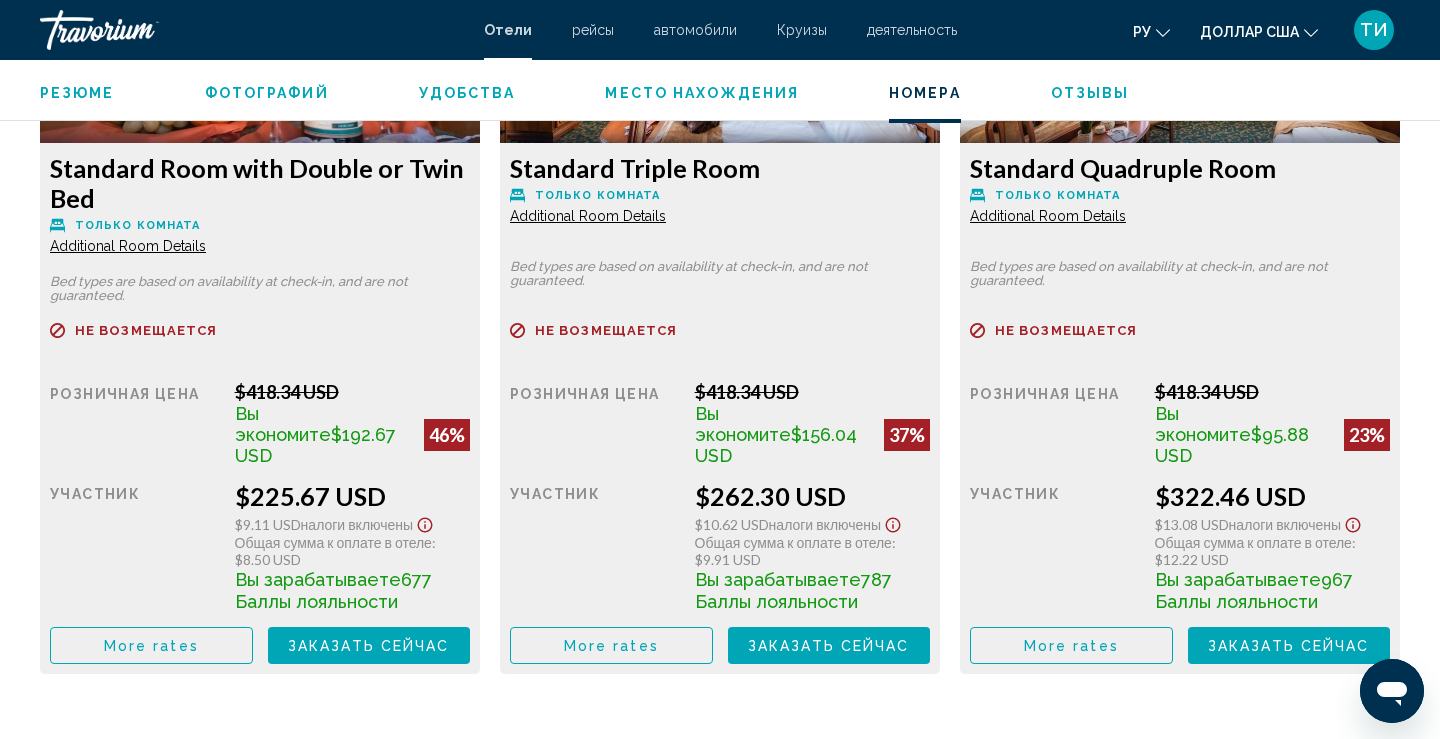 scroll, scrollTop: 2940, scrollLeft: 0, axis: vertical 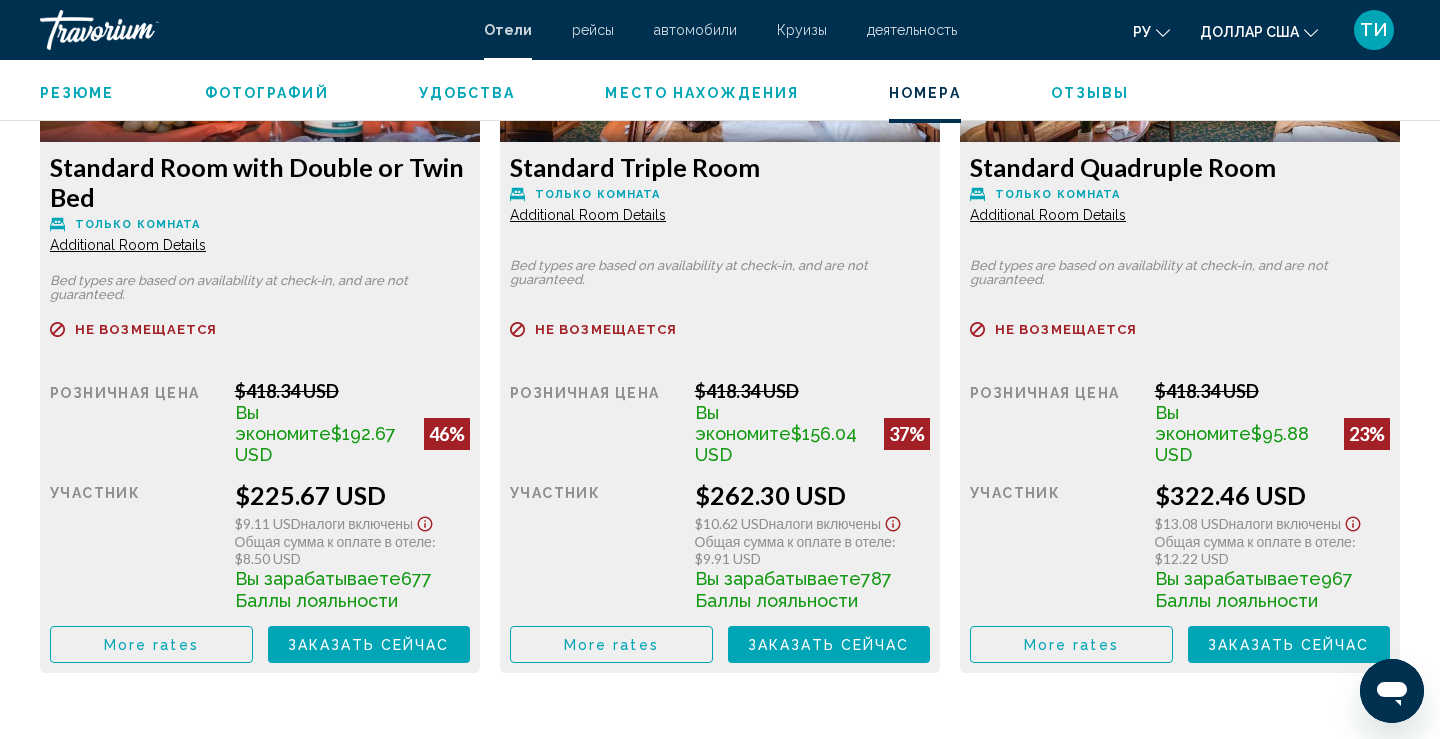 click on "Additional Room Details" at bounding box center [128, 245] 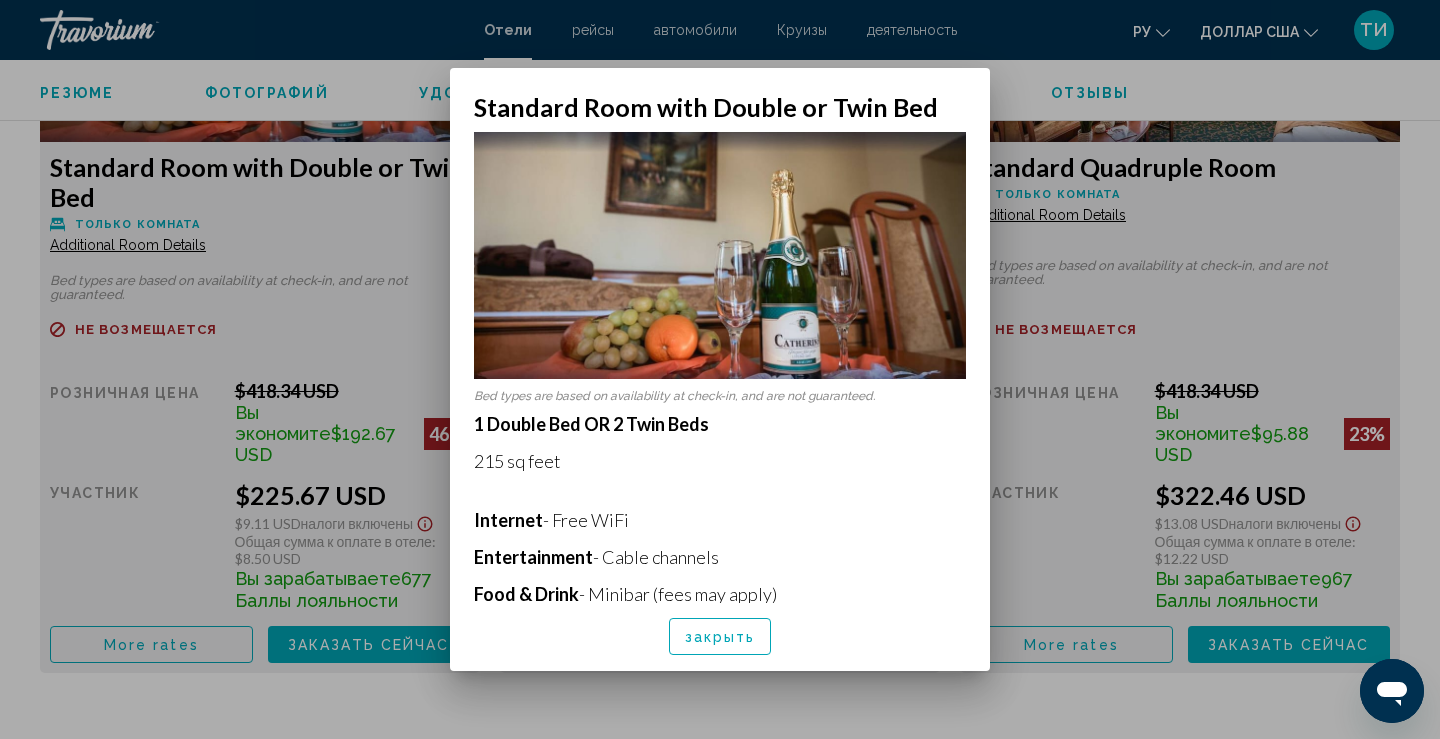 scroll, scrollTop: 0, scrollLeft: 0, axis: both 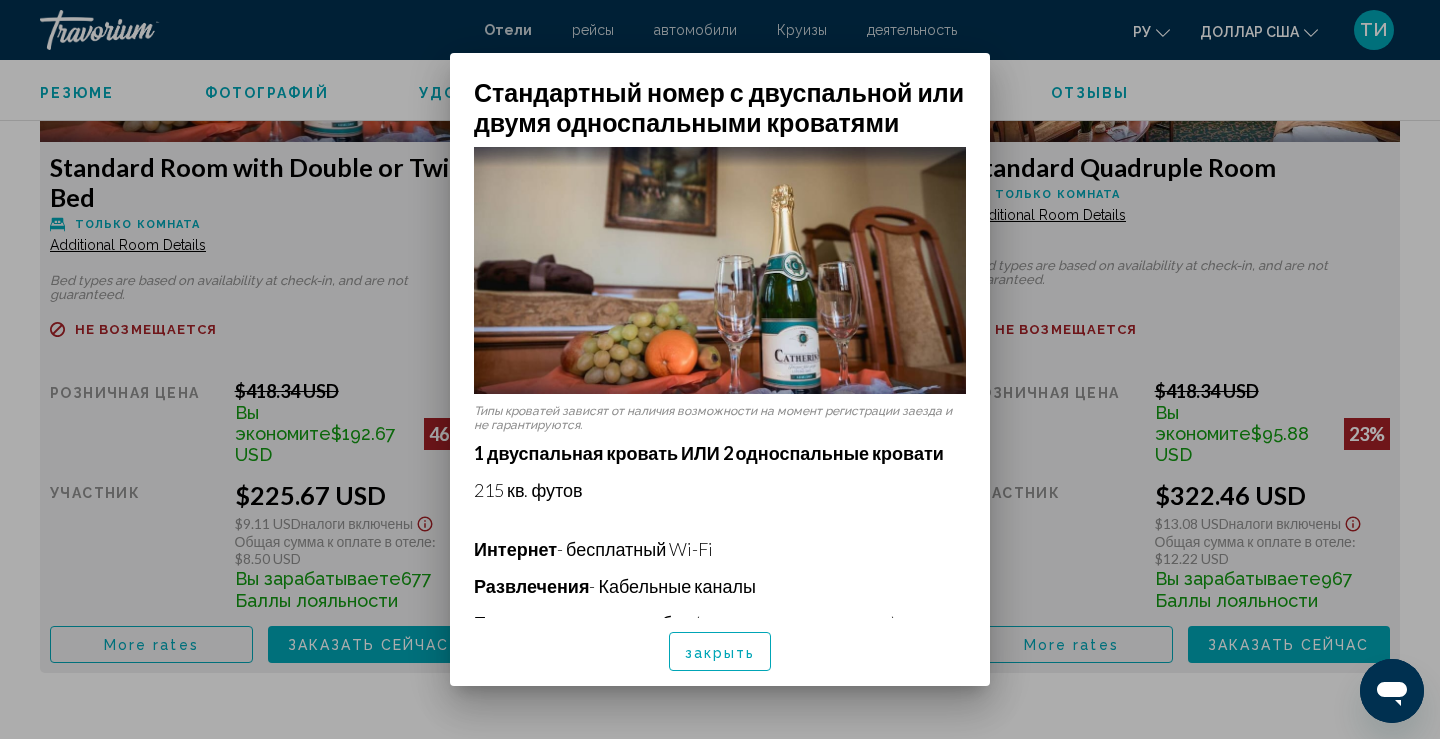 click at bounding box center [720, 369] 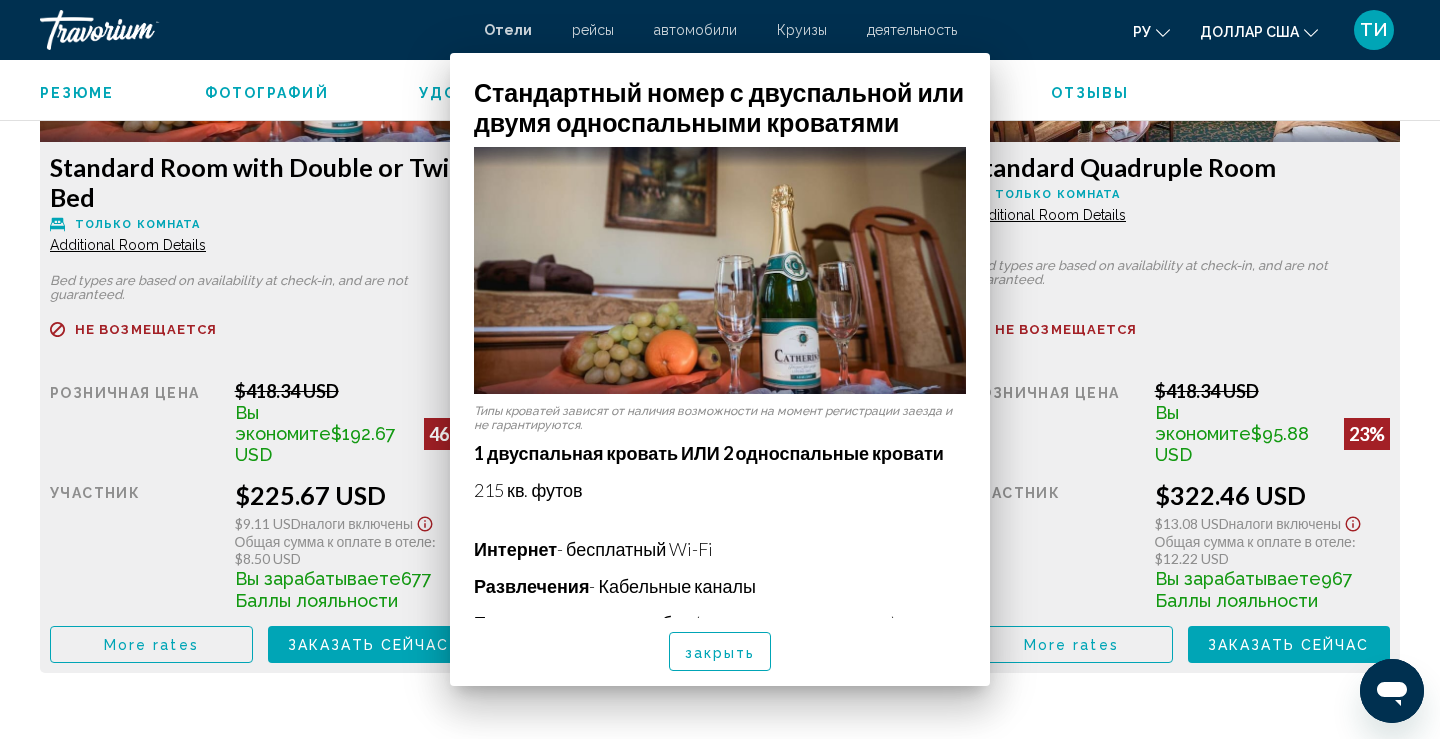 scroll, scrollTop: 2940, scrollLeft: 0, axis: vertical 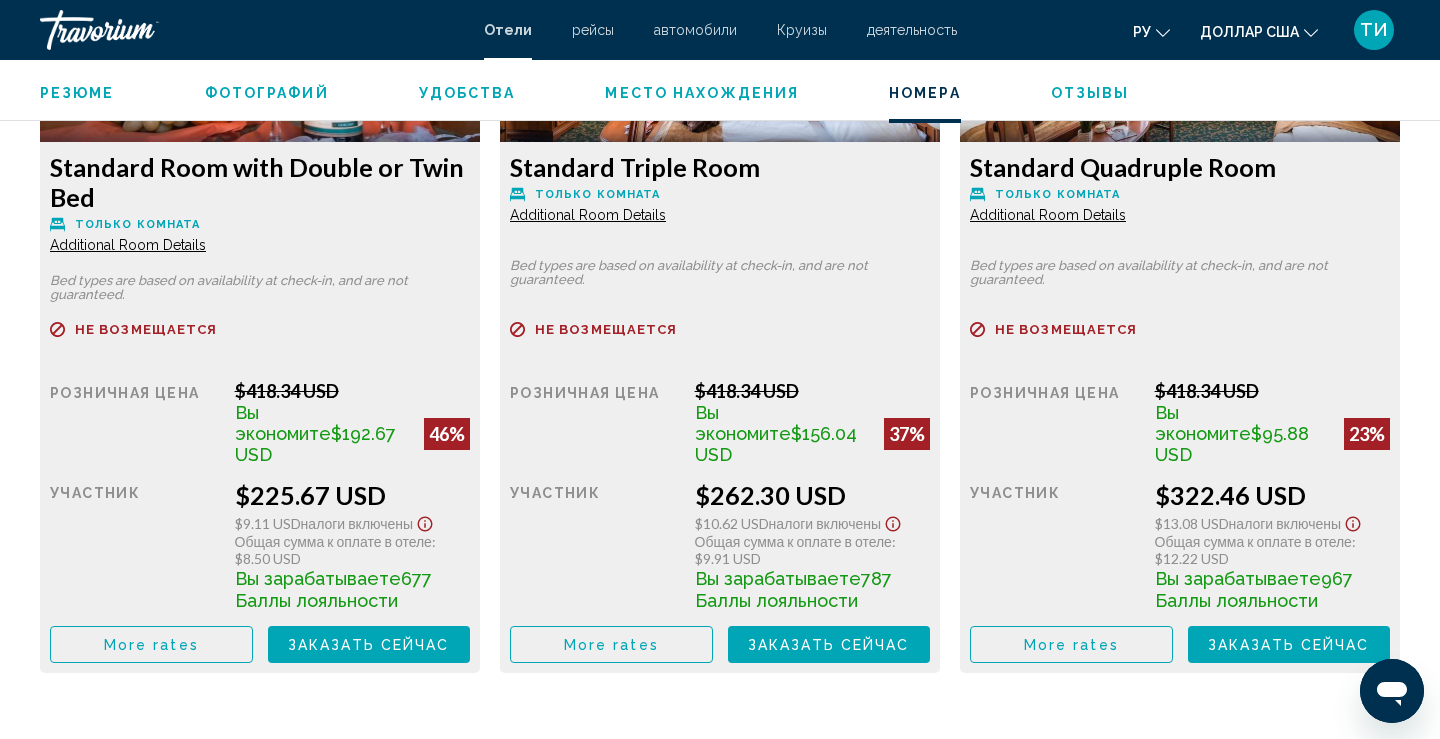 click on "Заказать сейчас" at bounding box center [369, 645] 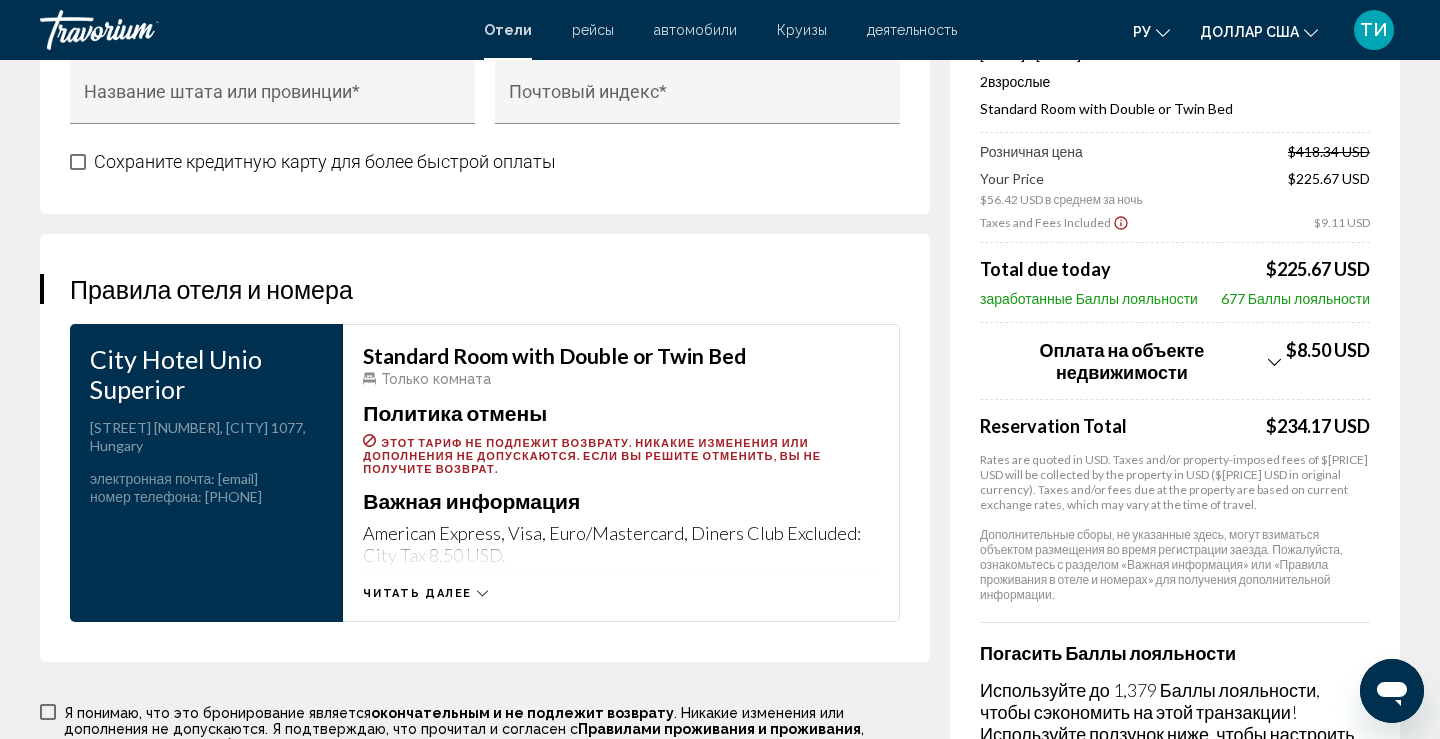 scroll, scrollTop: 3063, scrollLeft: 0, axis: vertical 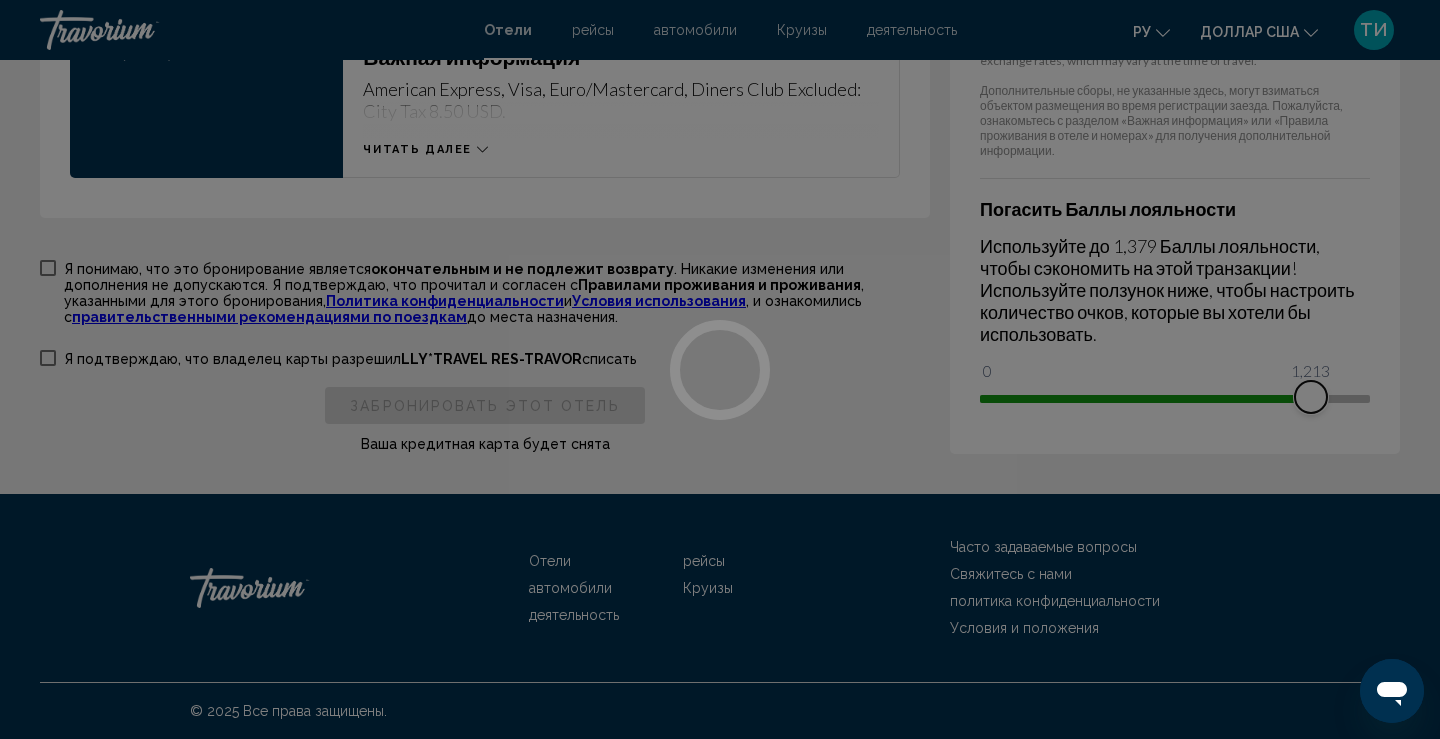 drag, startPoint x: 1000, startPoint y: 403, endPoint x: 1353, endPoint y: 424, distance: 353.62408 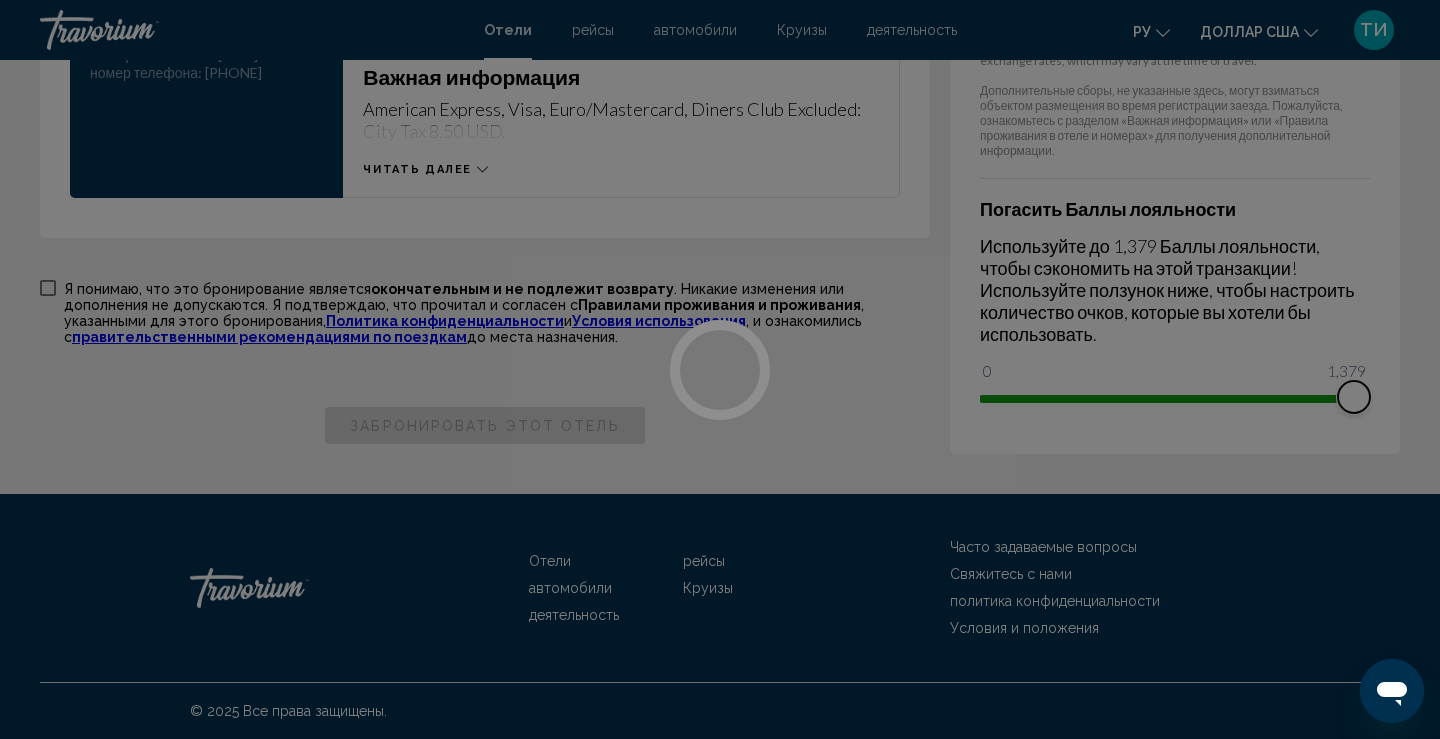 drag, startPoint x: 1346, startPoint y: 399, endPoint x: 1376, endPoint y: 408, distance: 31.320919 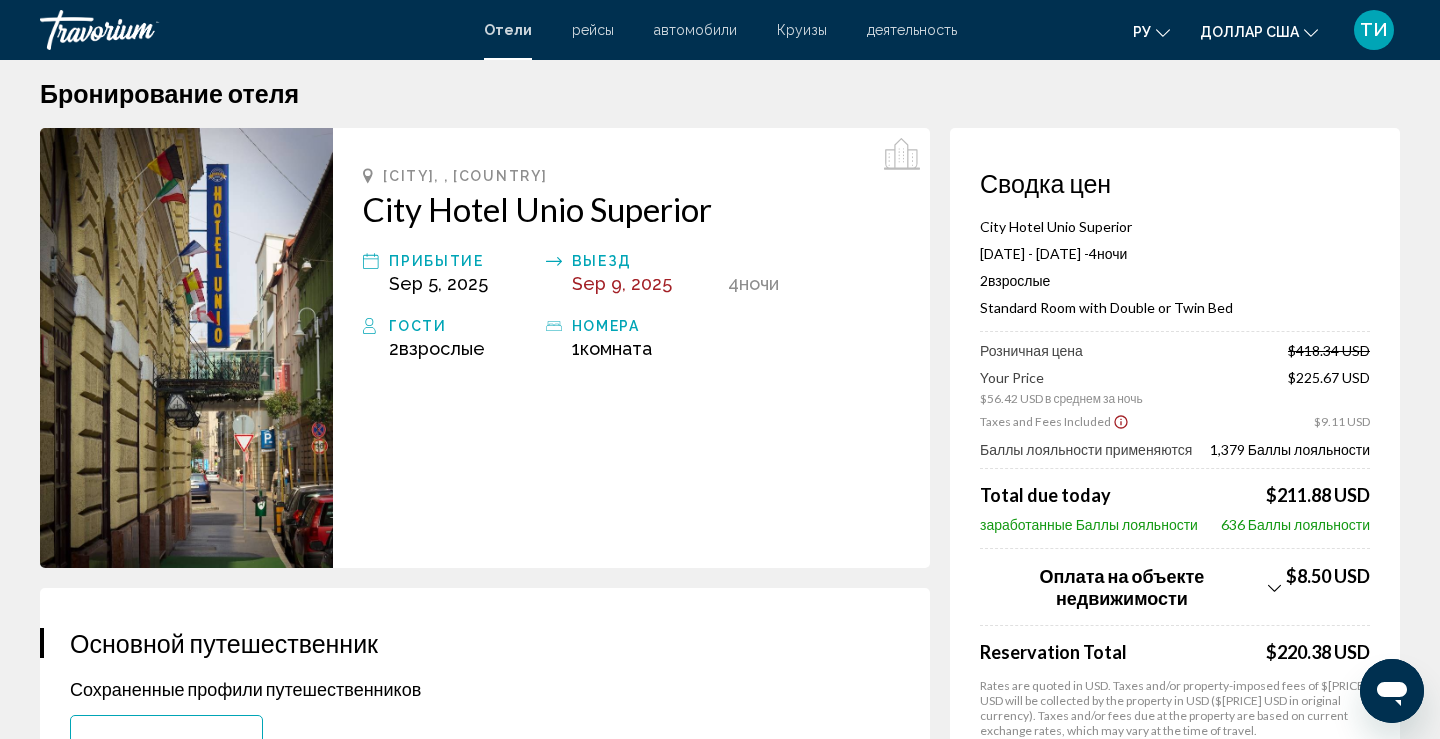 scroll, scrollTop: 21, scrollLeft: 0, axis: vertical 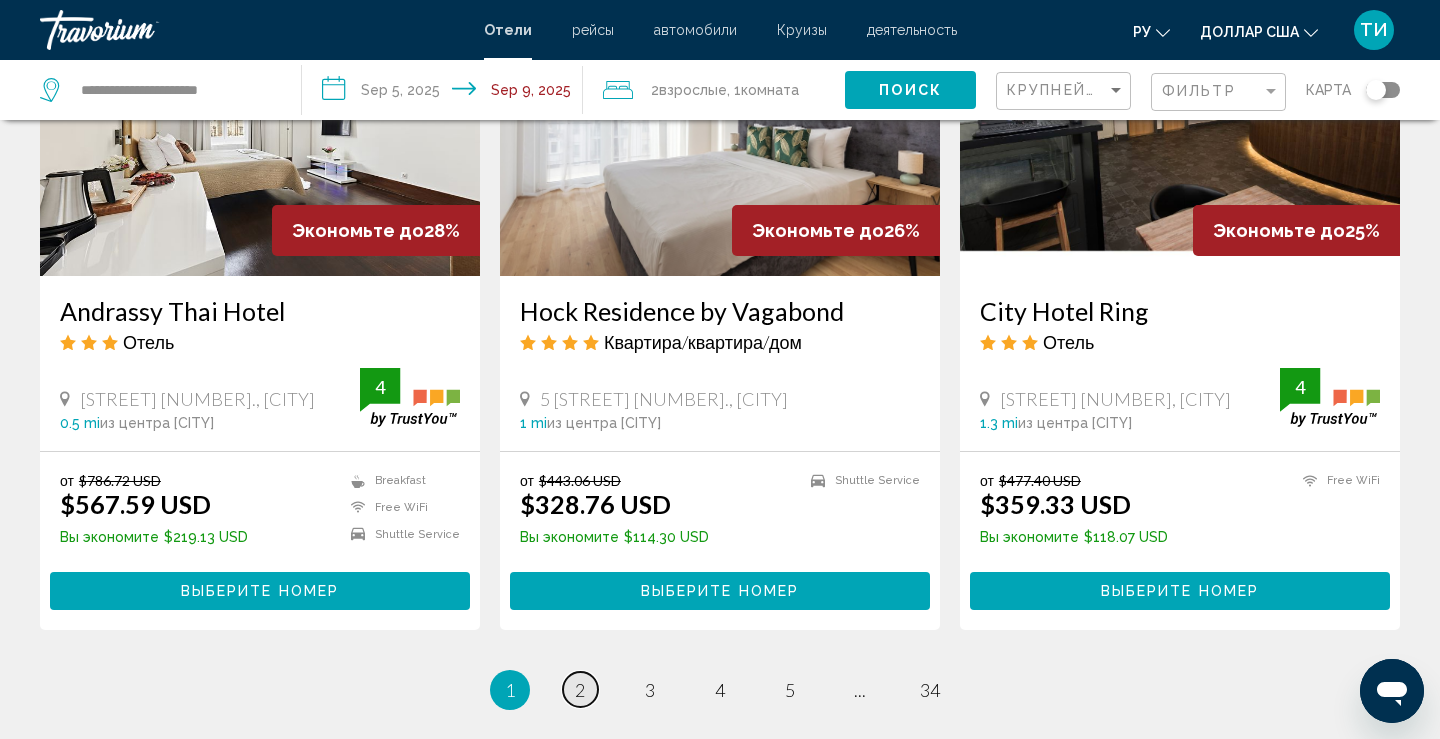 click on "2" at bounding box center (580, 690) 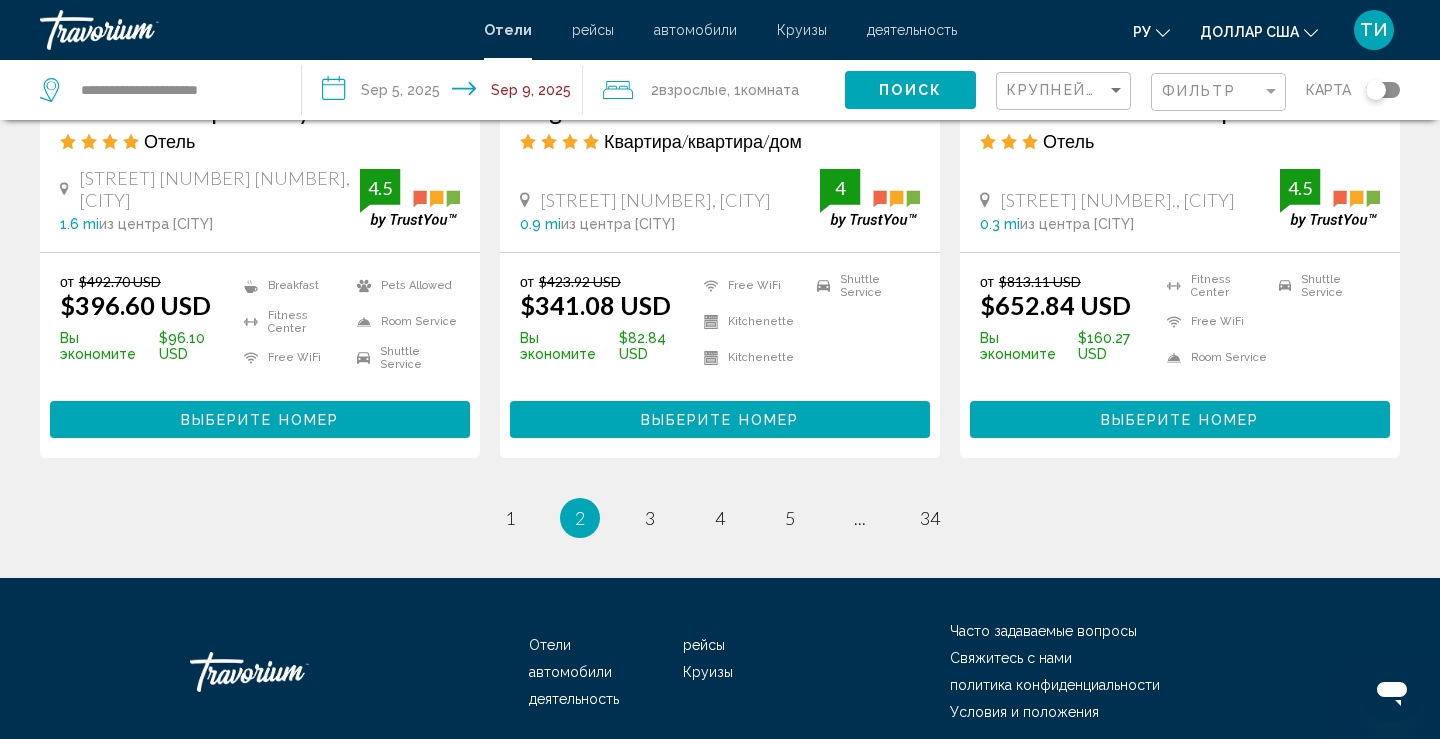 scroll, scrollTop: 2773, scrollLeft: 0, axis: vertical 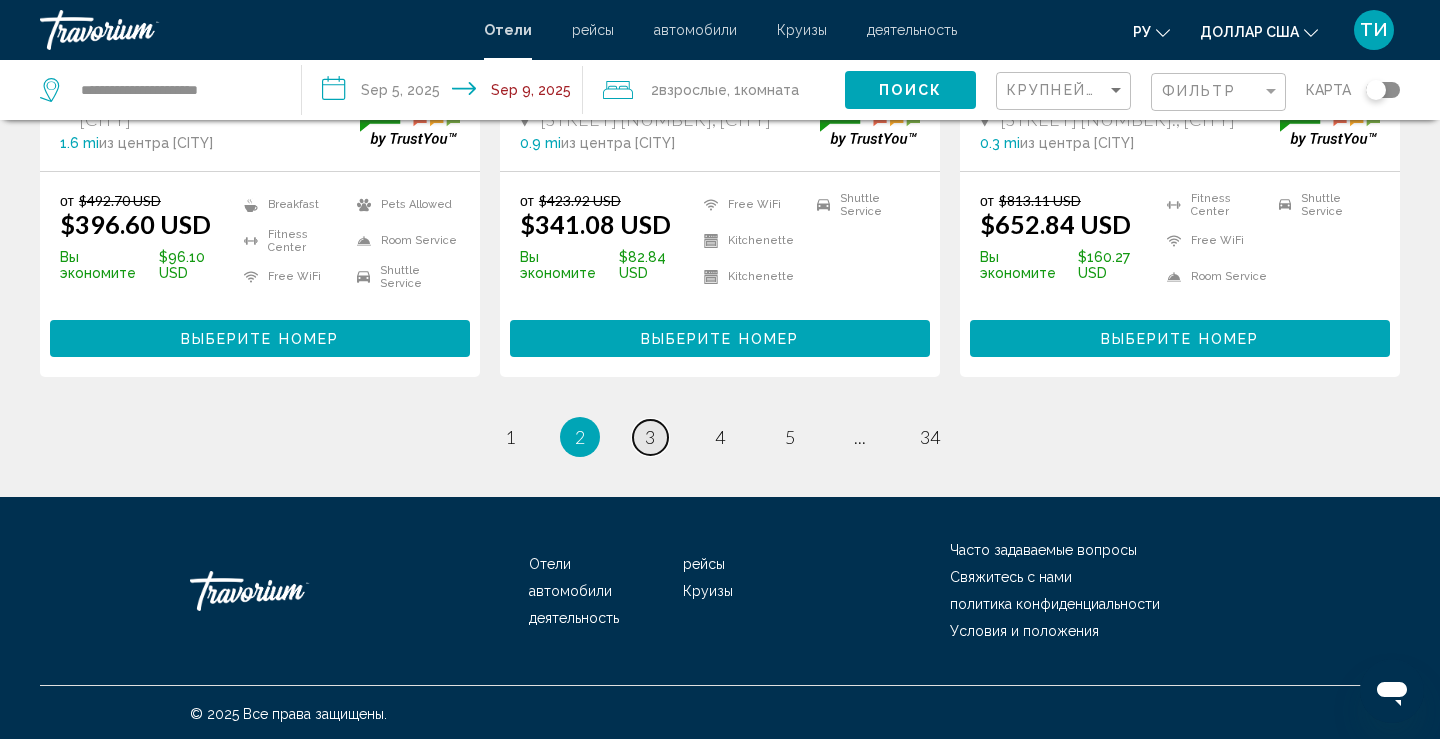 click on "3" at bounding box center [650, 437] 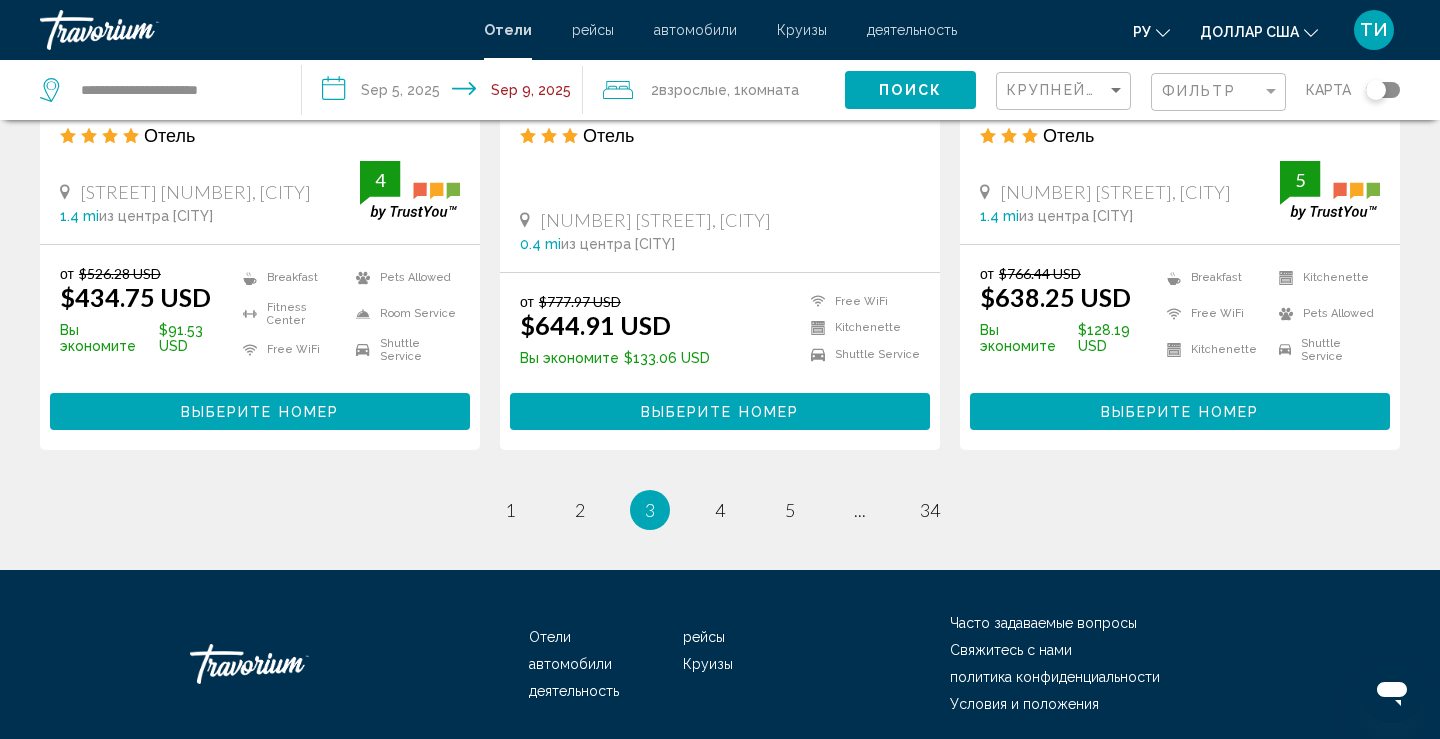 scroll, scrollTop: 2687, scrollLeft: 0, axis: vertical 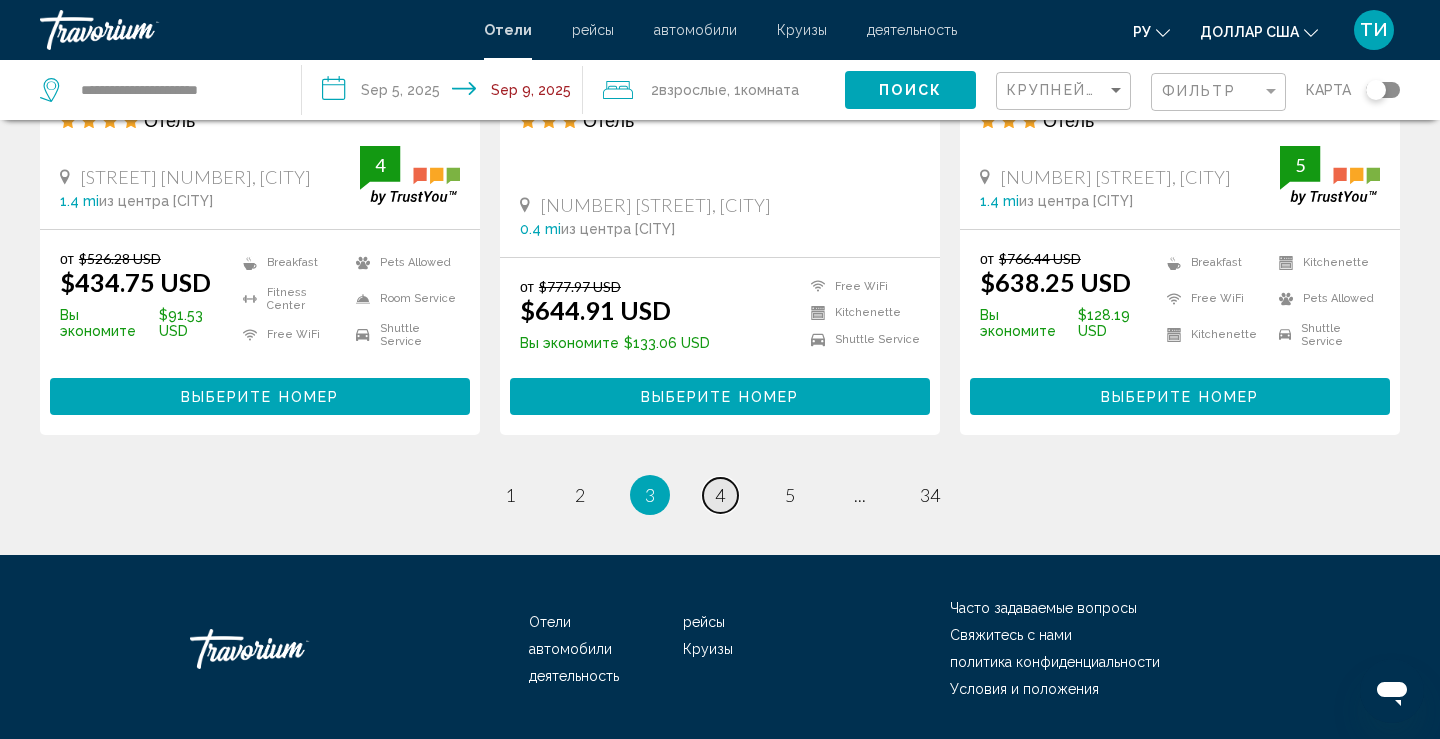 click on "page  4" at bounding box center [720, 495] 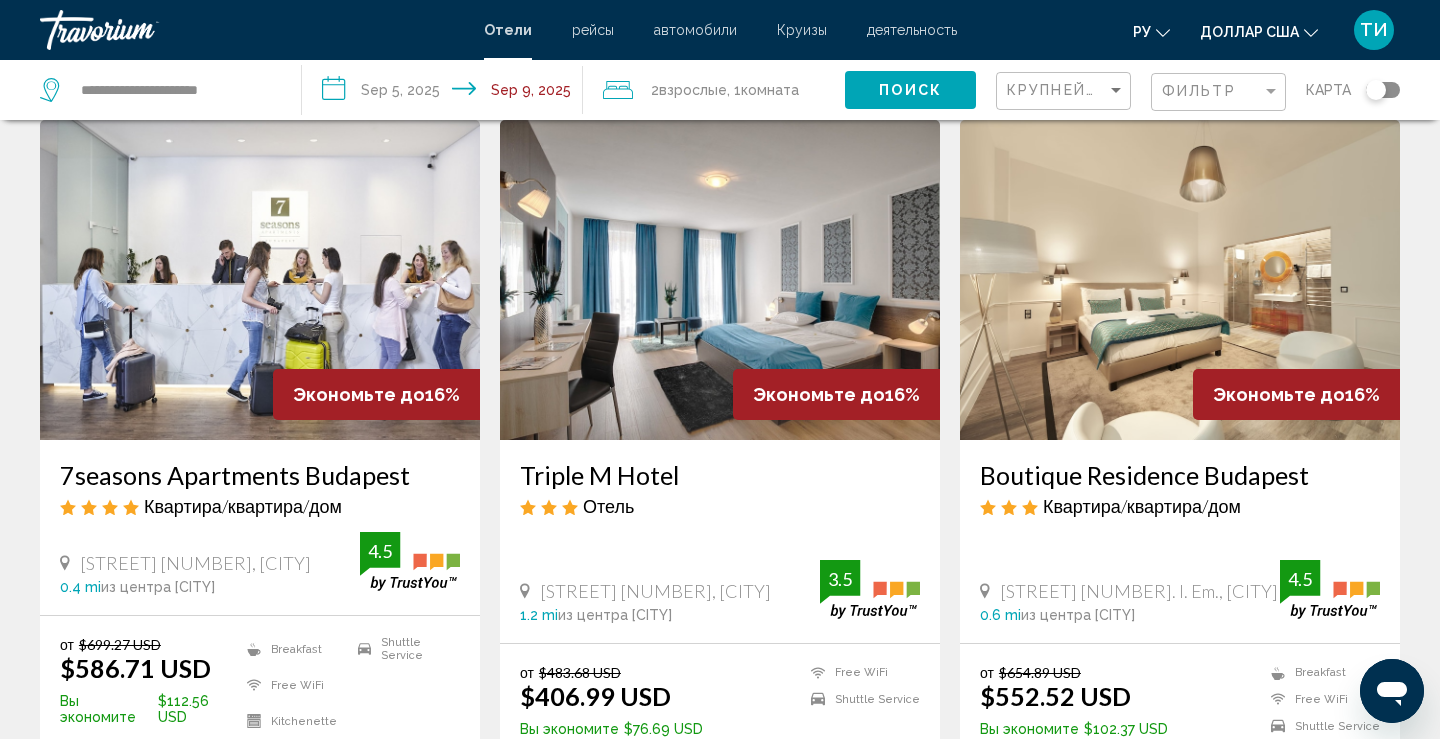 scroll, scrollTop: 0, scrollLeft: 0, axis: both 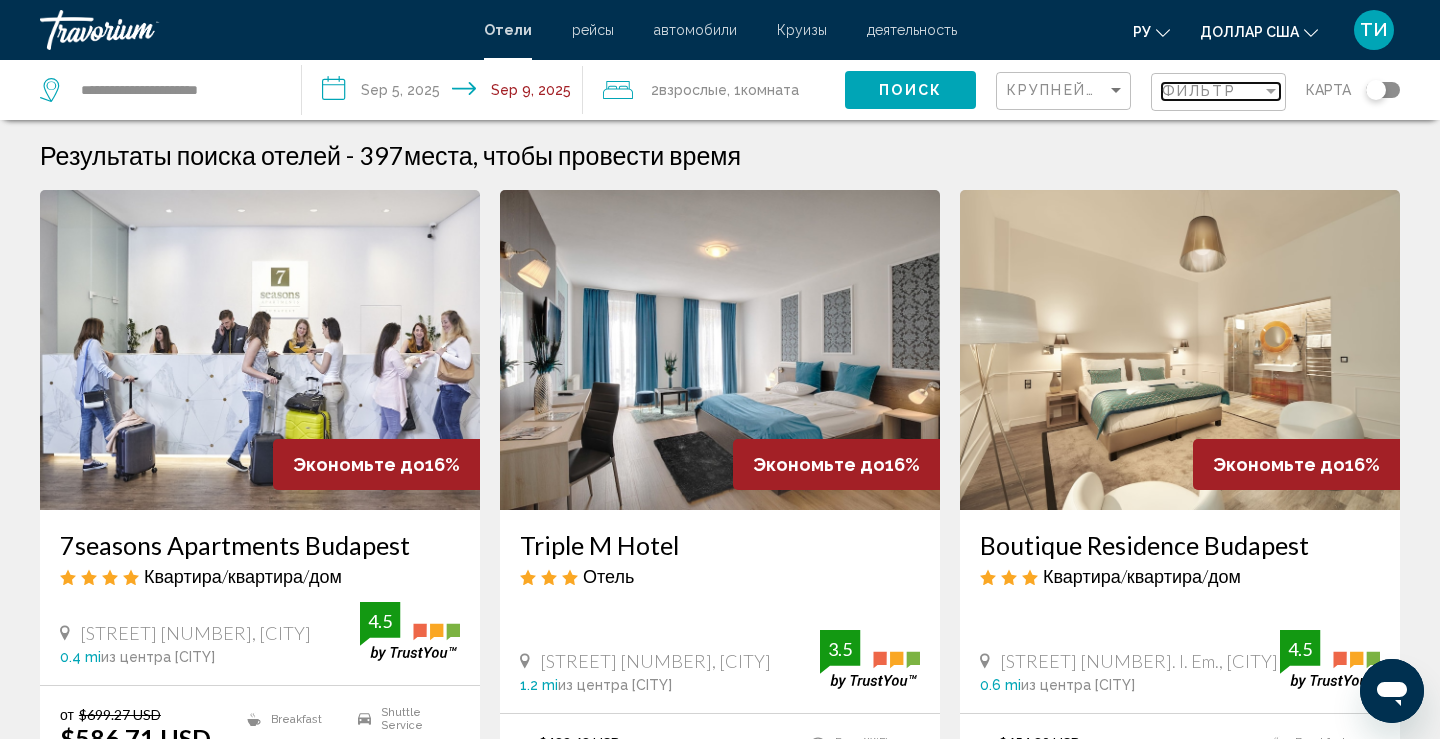 click at bounding box center (1271, 91) 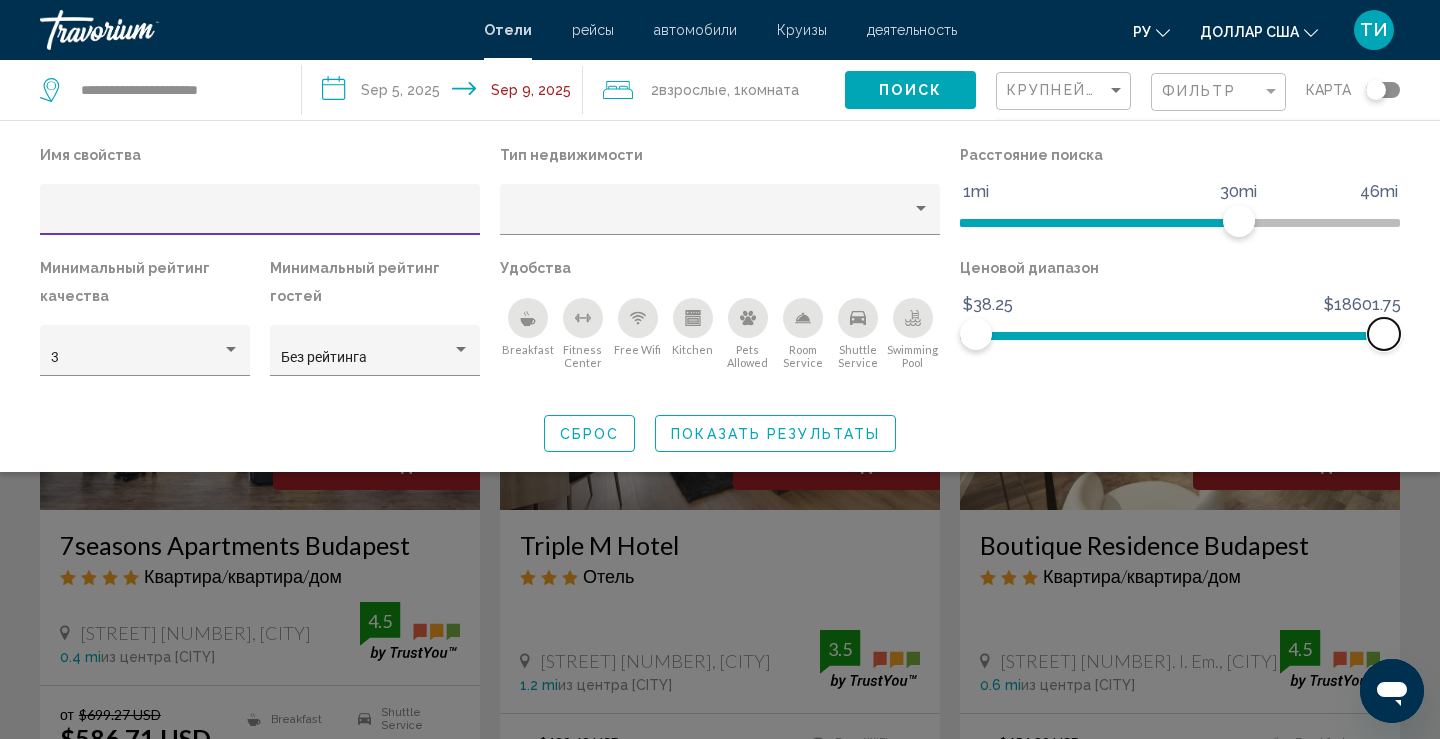 click 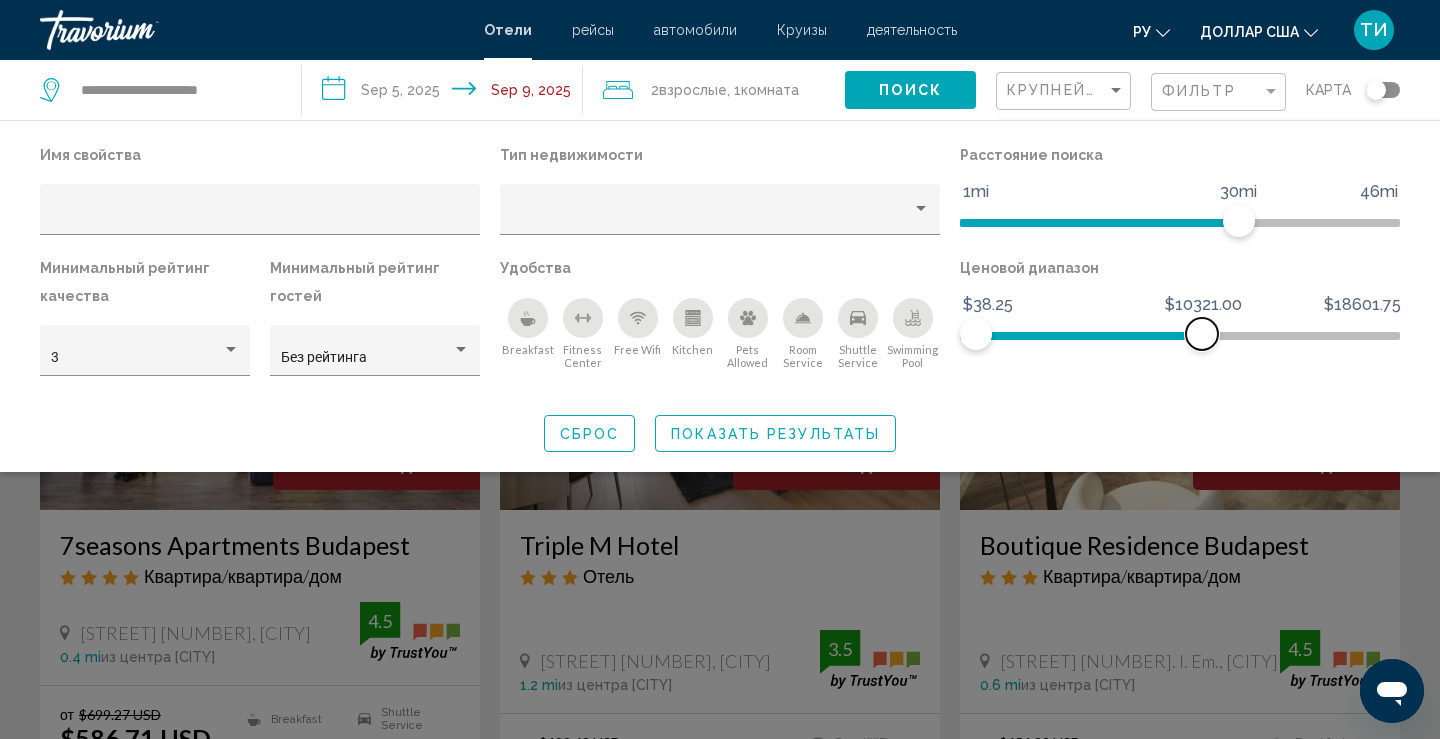 click 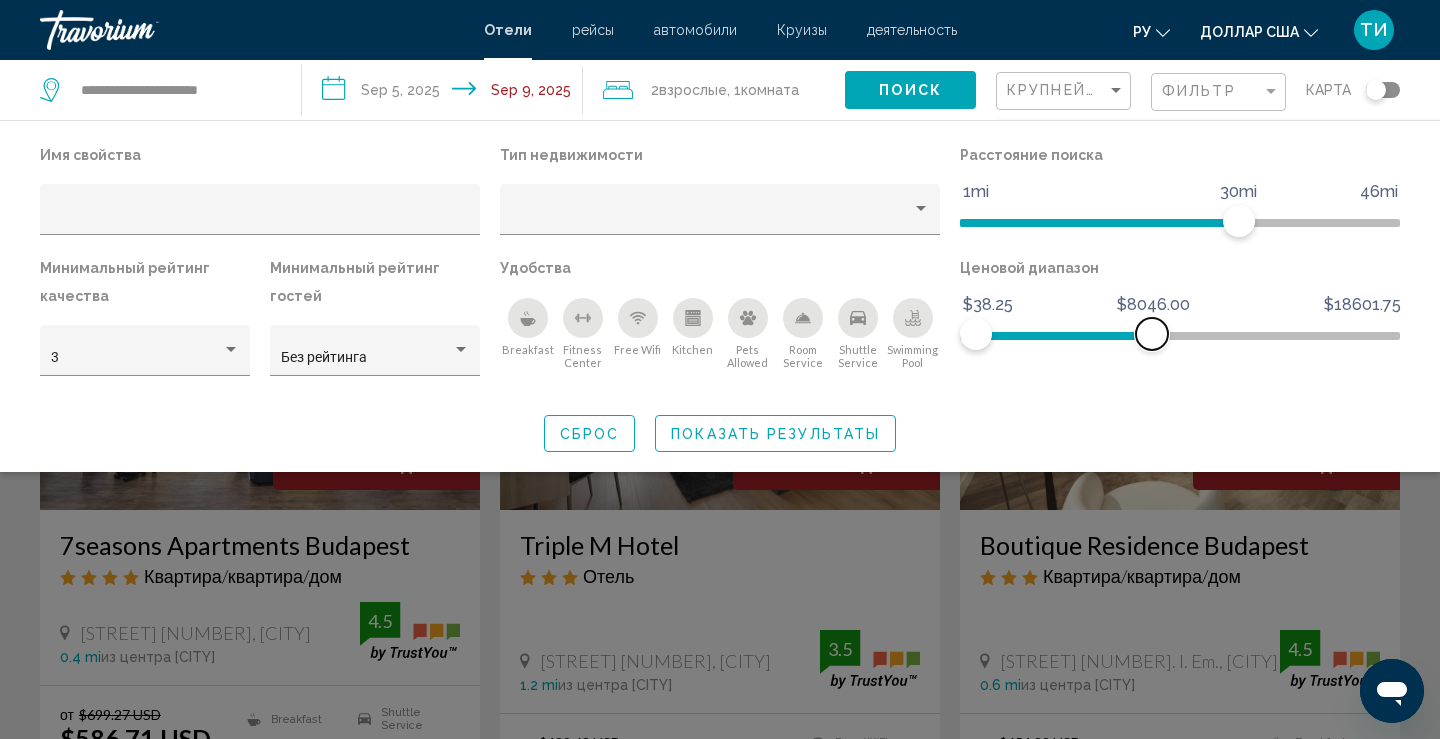 click 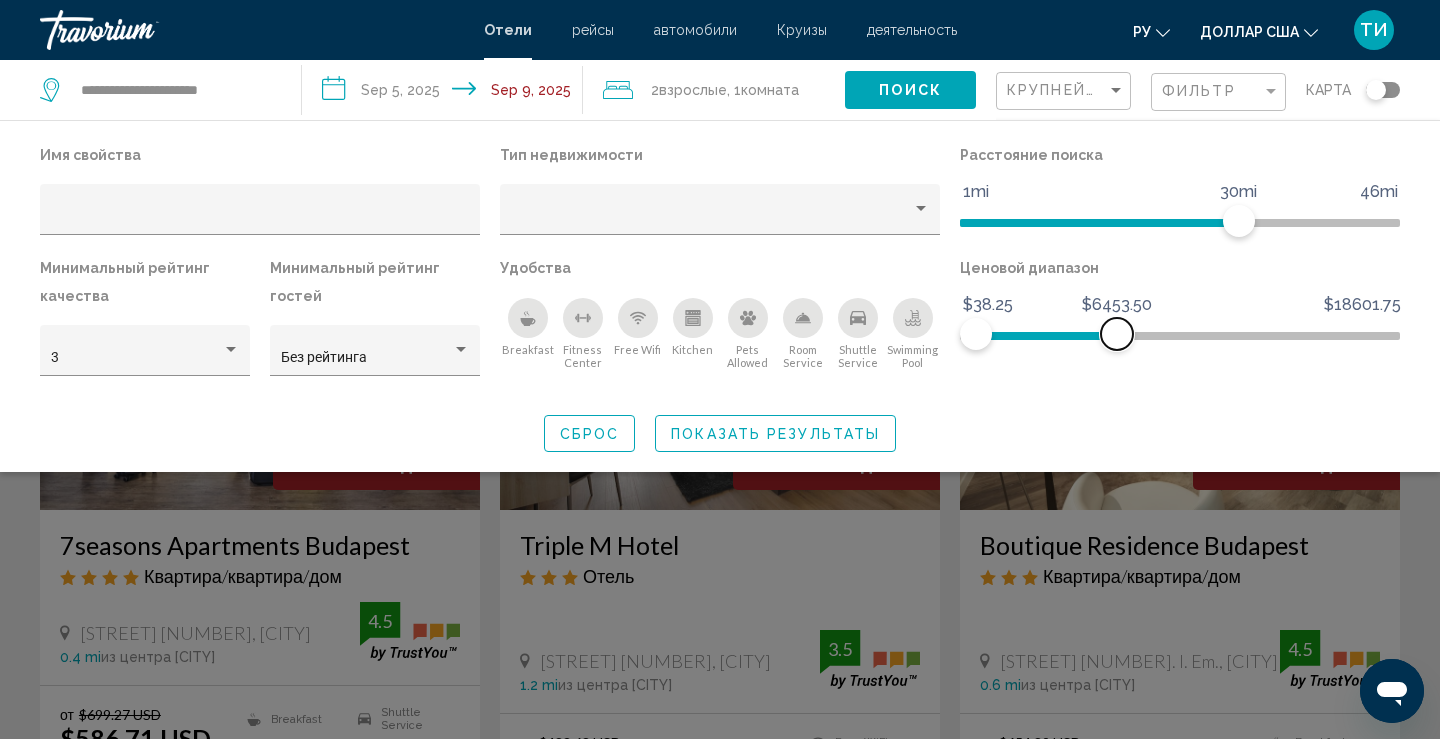 click 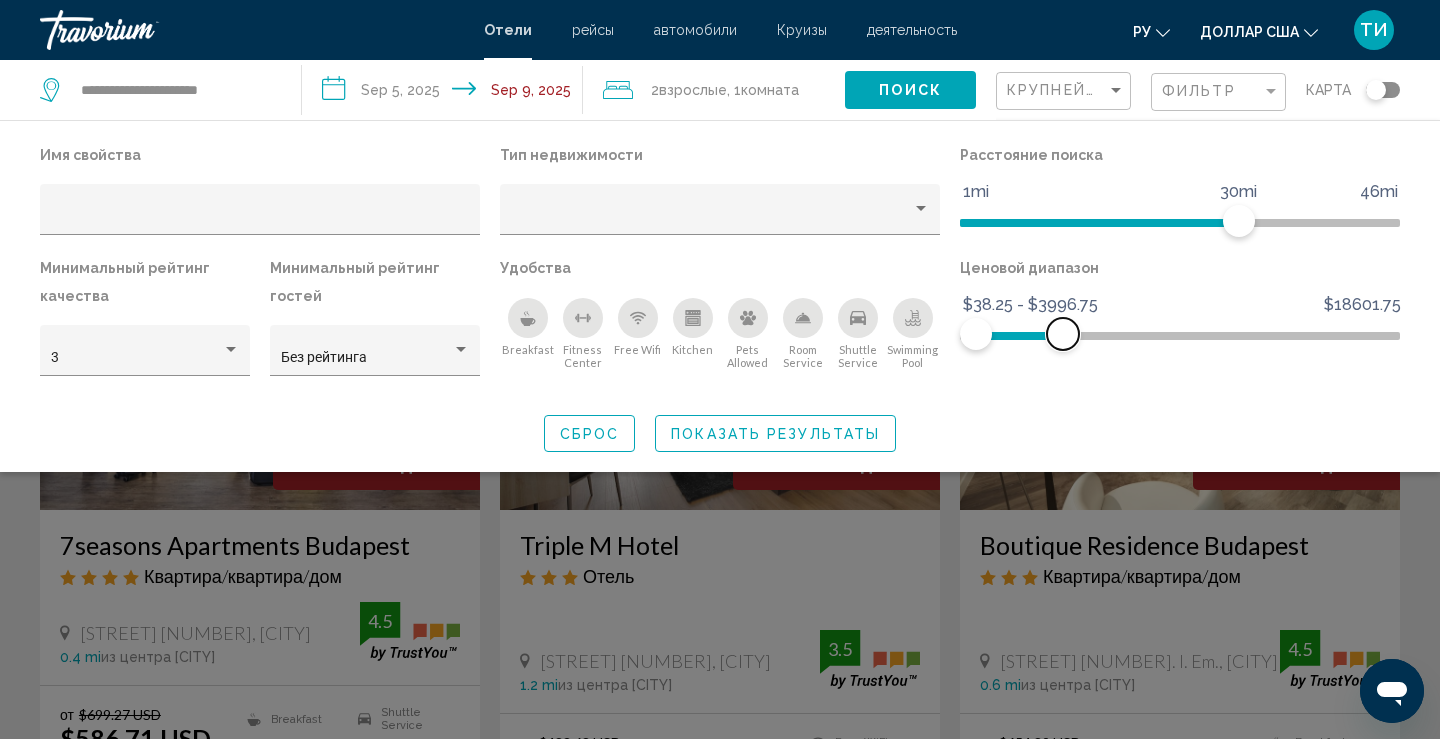 click 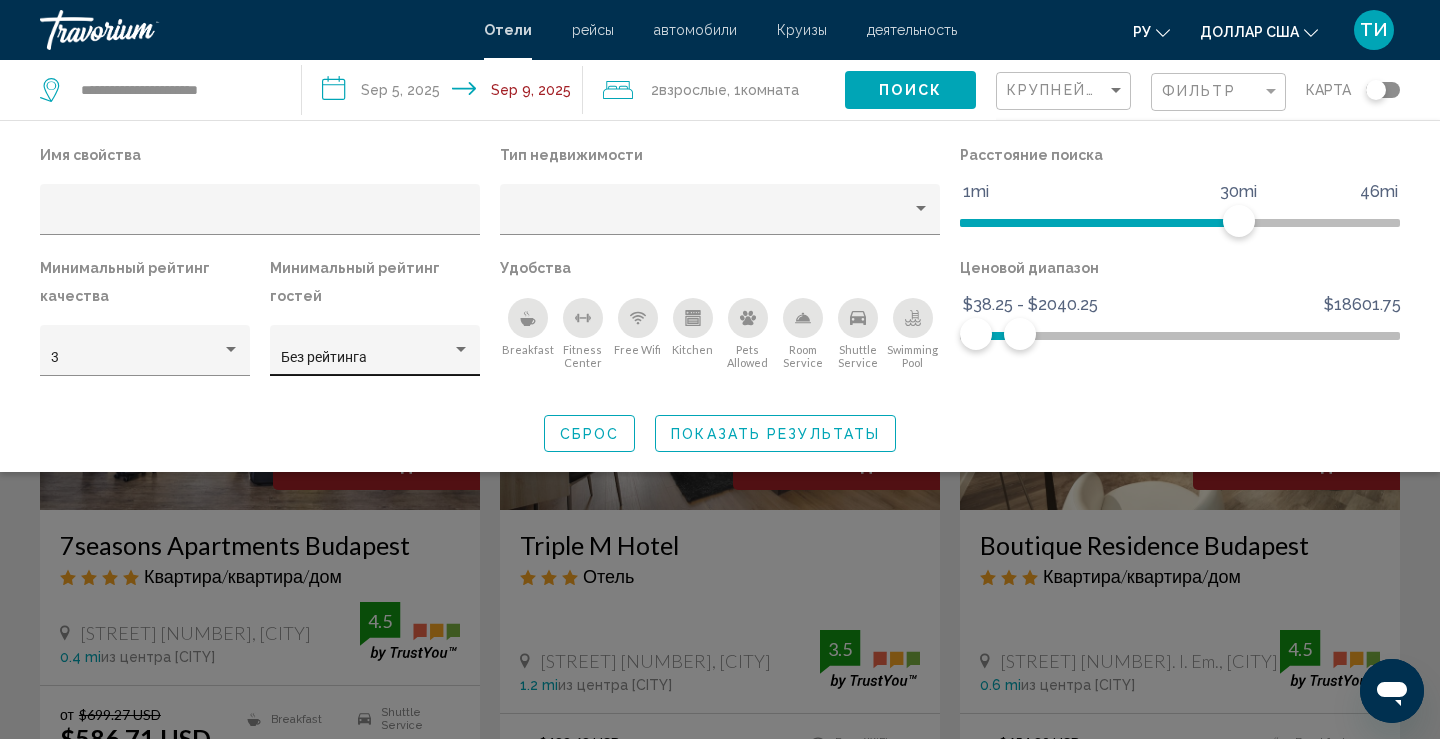click at bounding box center [461, 350] 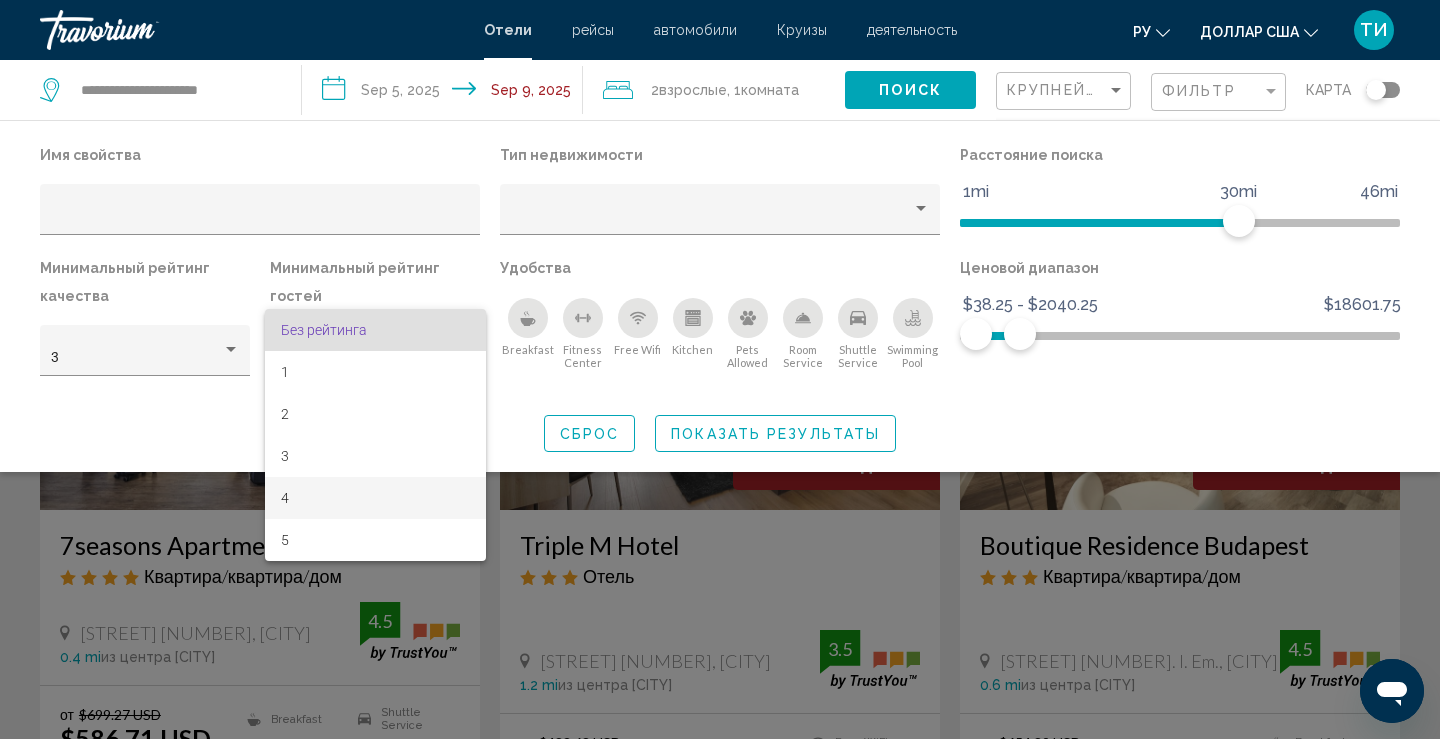 click on "4" at bounding box center (375, 498) 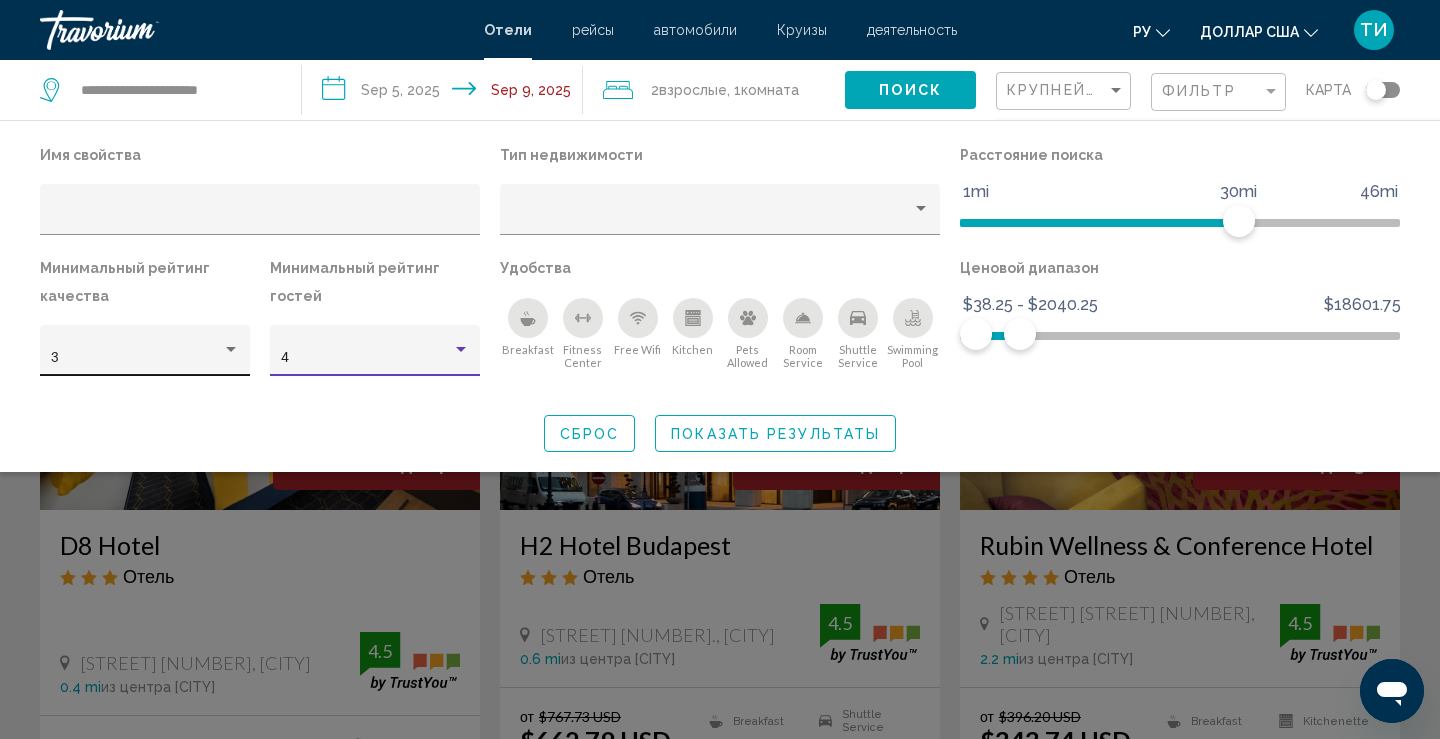 click at bounding box center [231, 349] 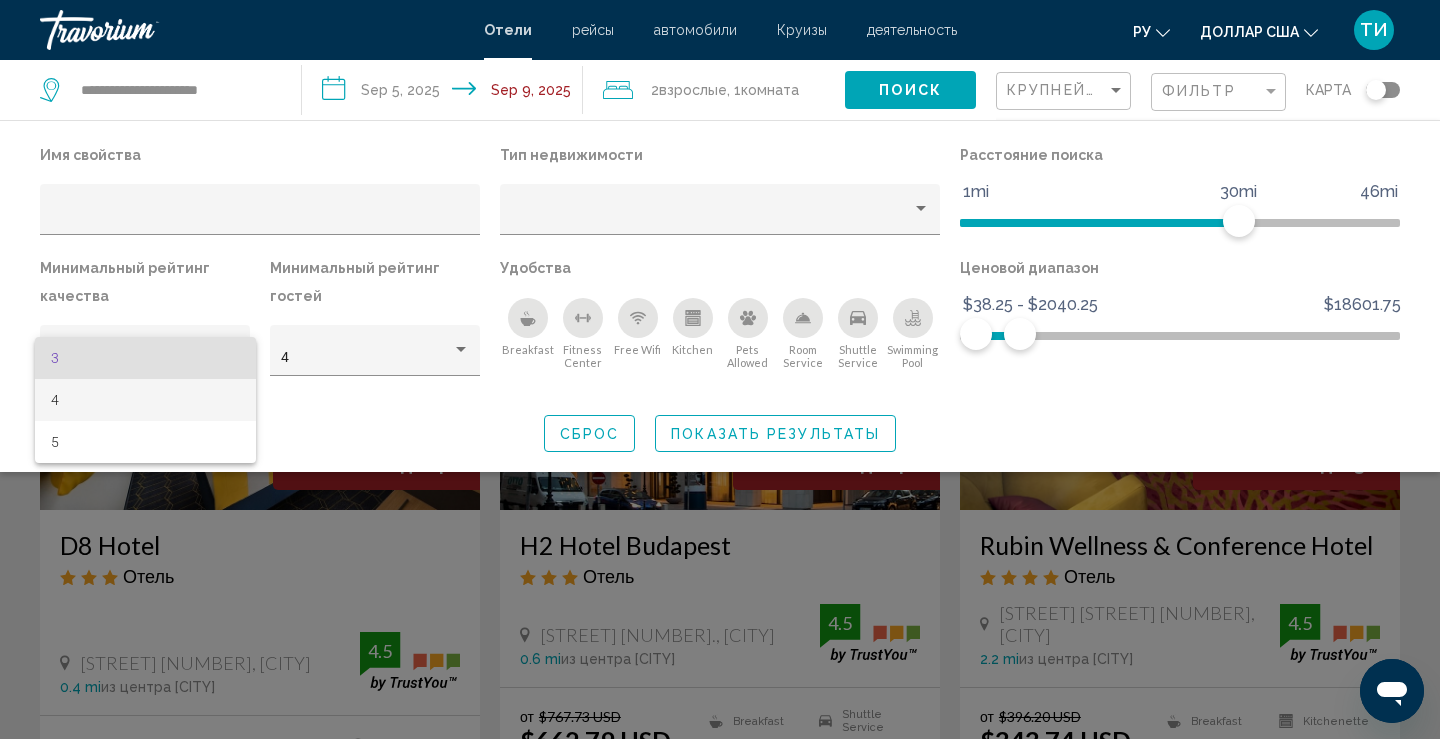 click on "4" at bounding box center [145, 400] 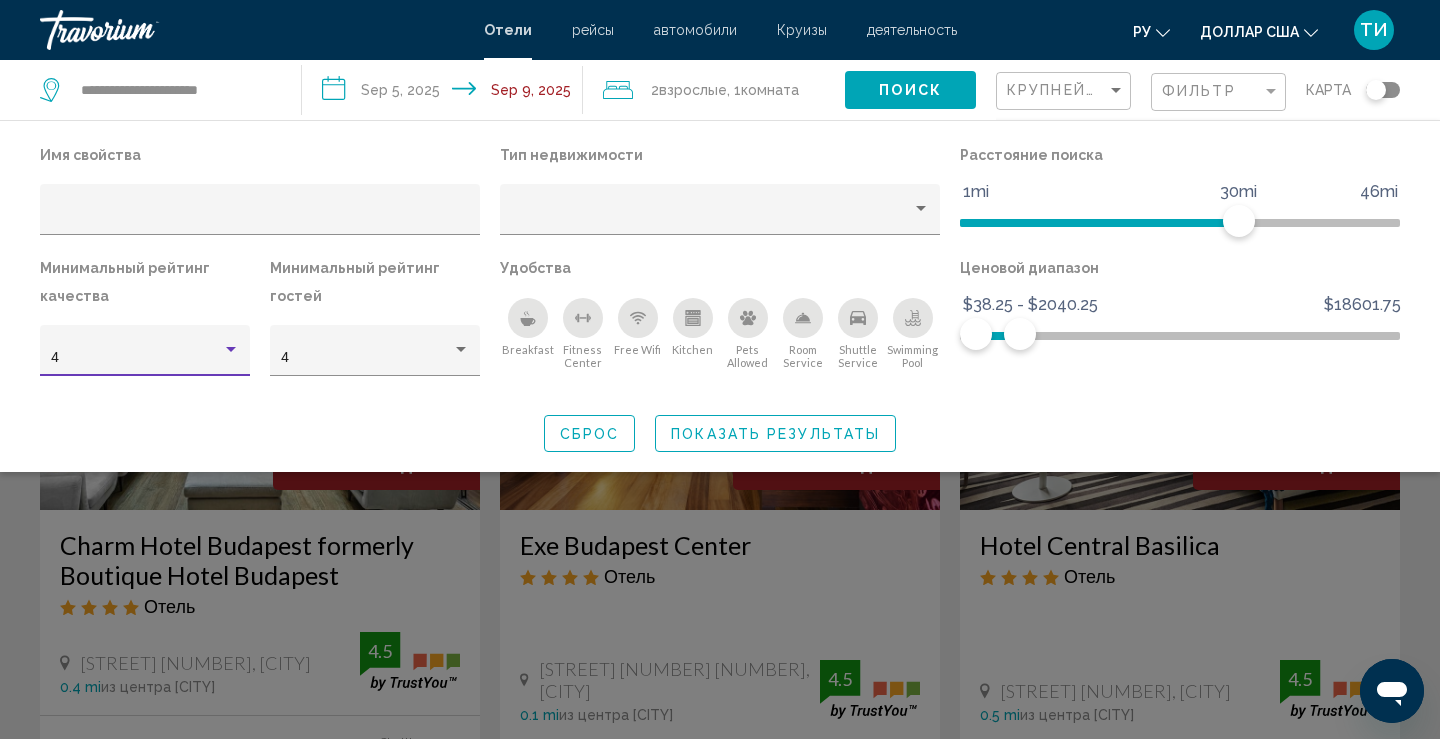 click on "Показать результаты" 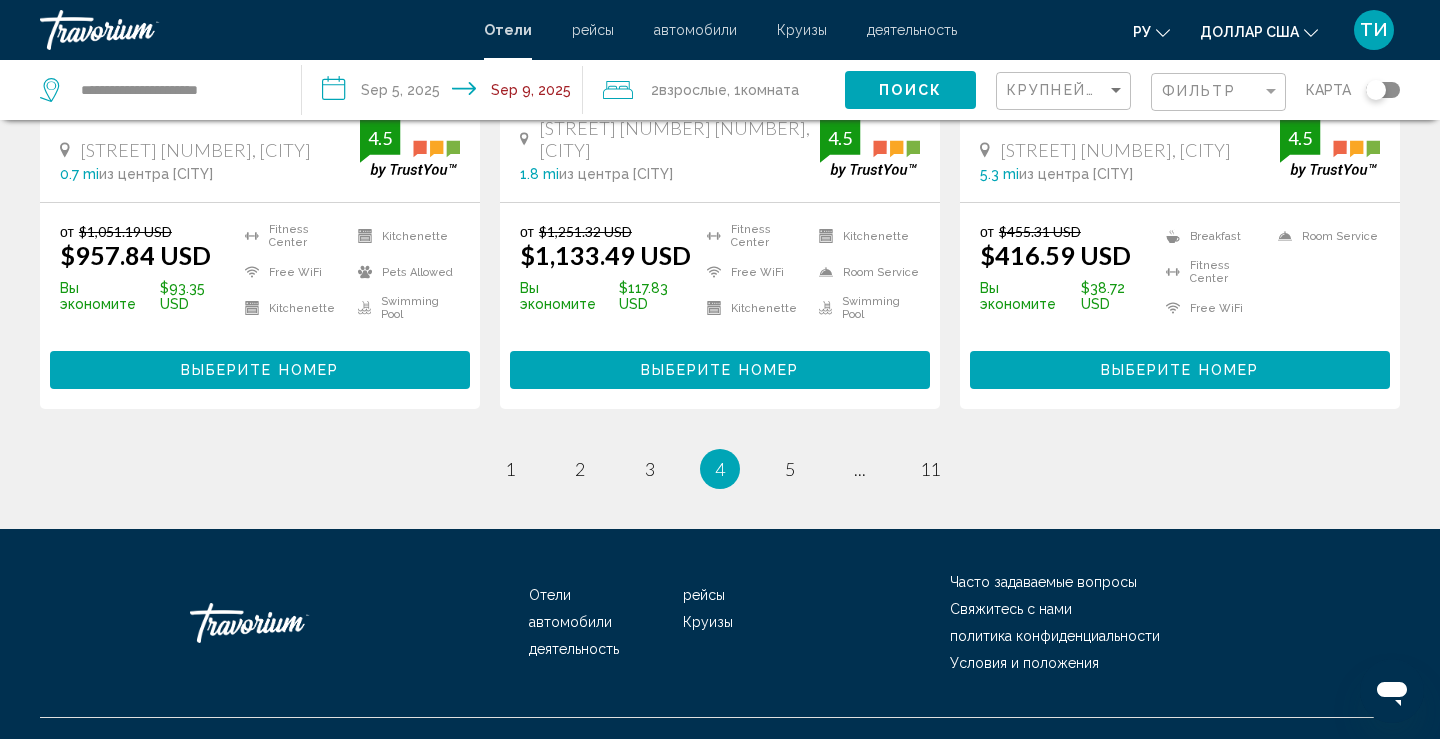 scroll, scrollTop: 2805, scrollLeft: 0, axis: vertical 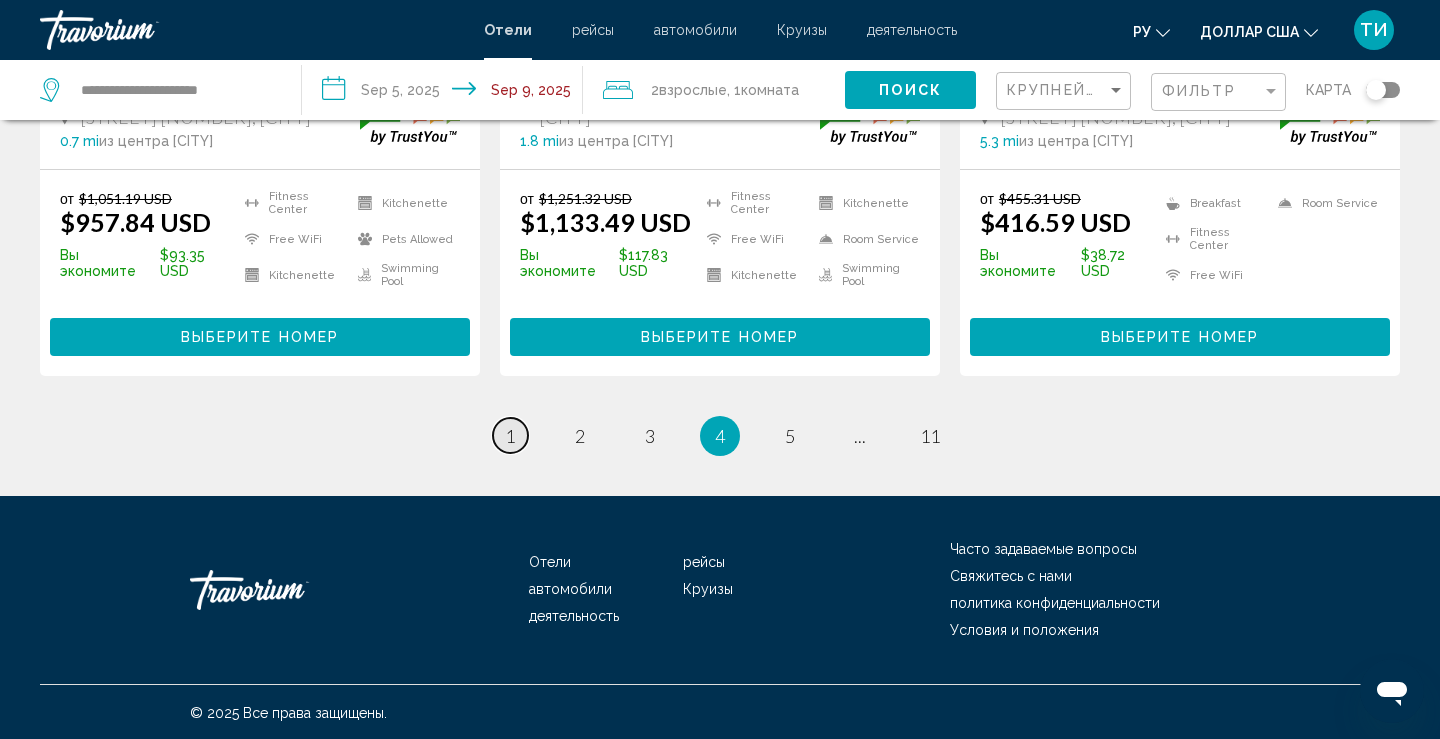 click on "1" at bounding box center [510, 436] 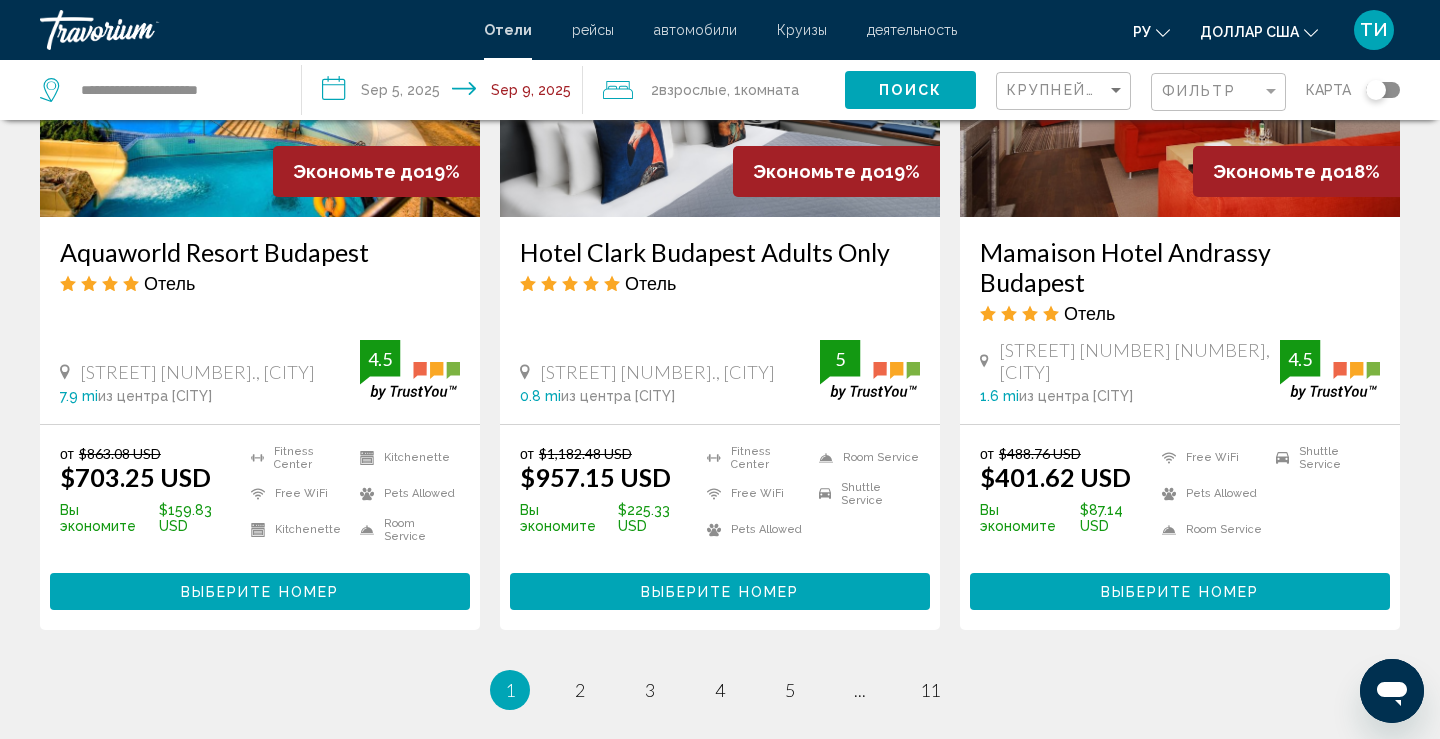 scroll, scrollTop: 2524, scrollLeft: 0, axis: vertical 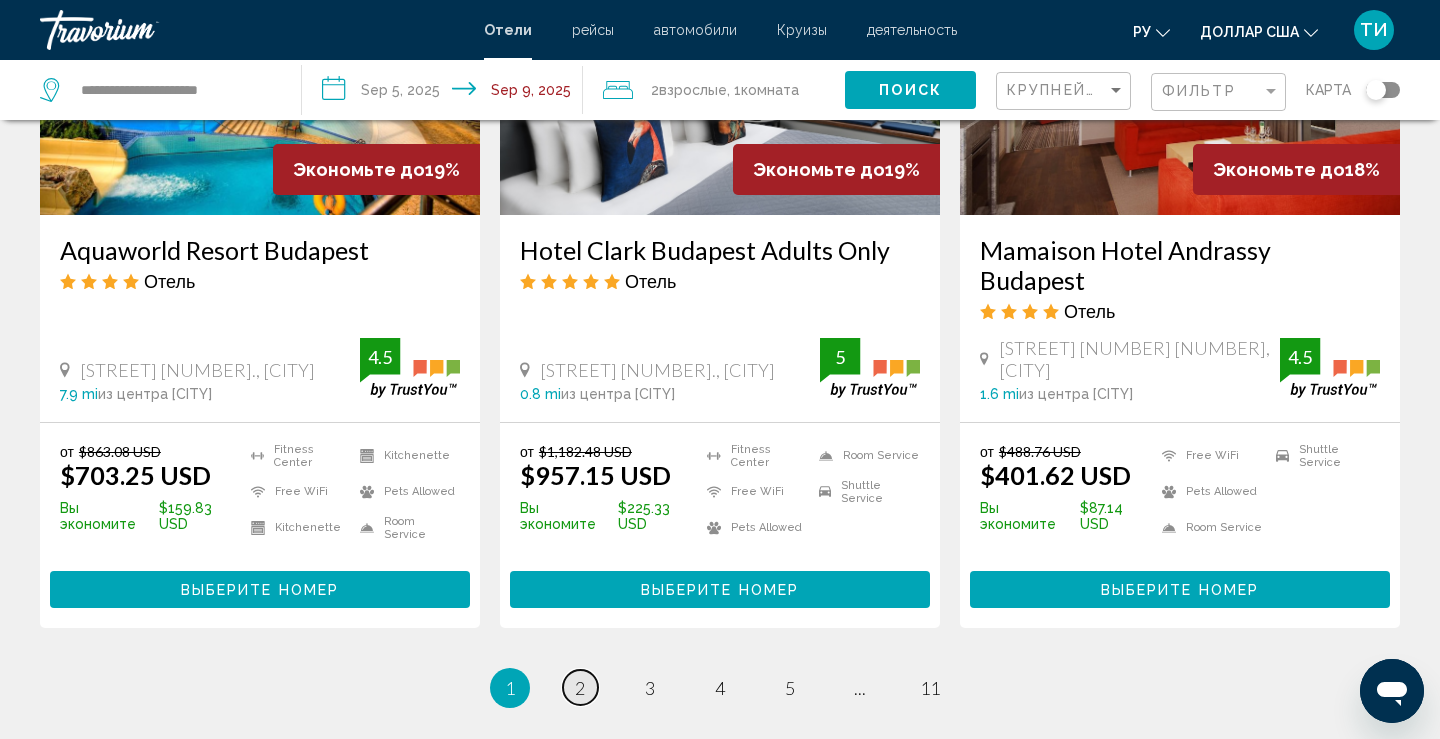 click on "page  2" at bounding box center (580, 687) 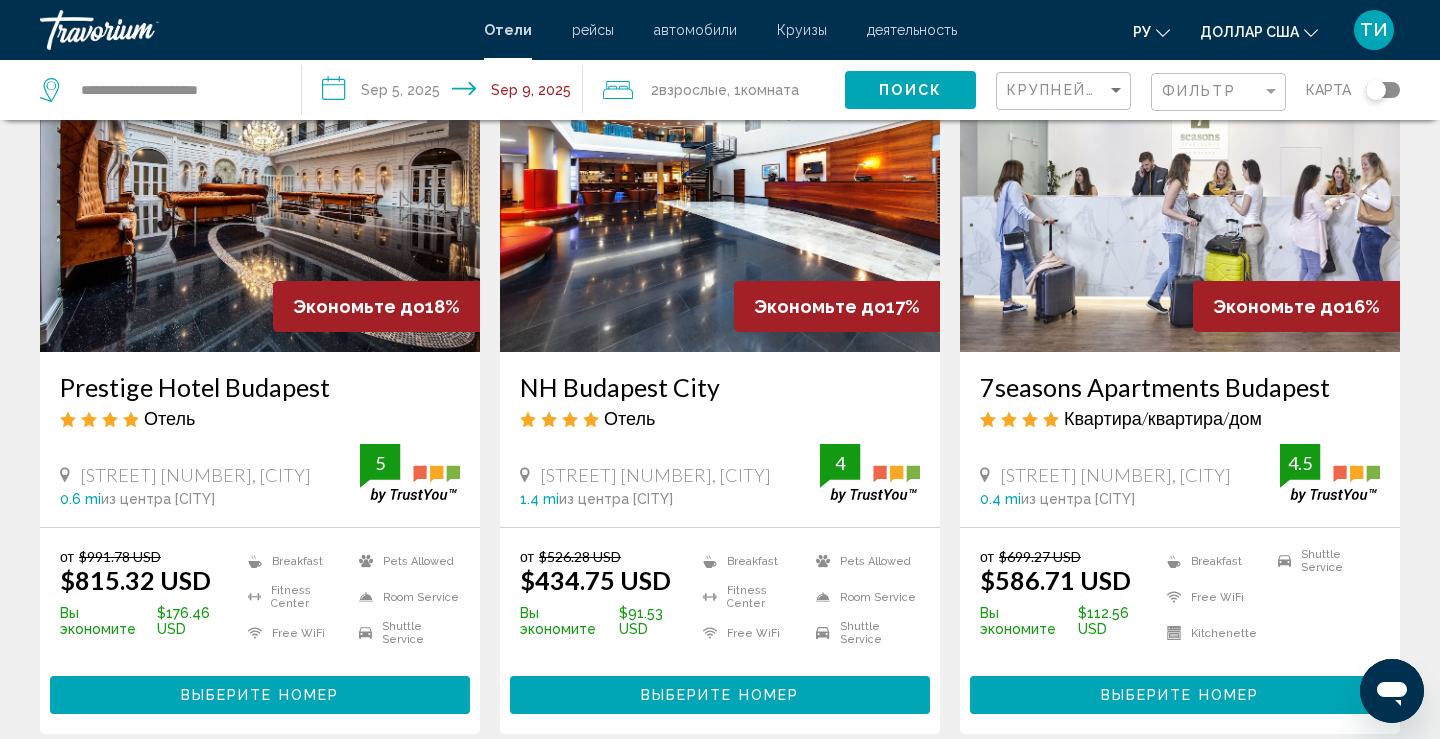 scroll, scrollTop: 0, scrollLeft: 0, axis: both 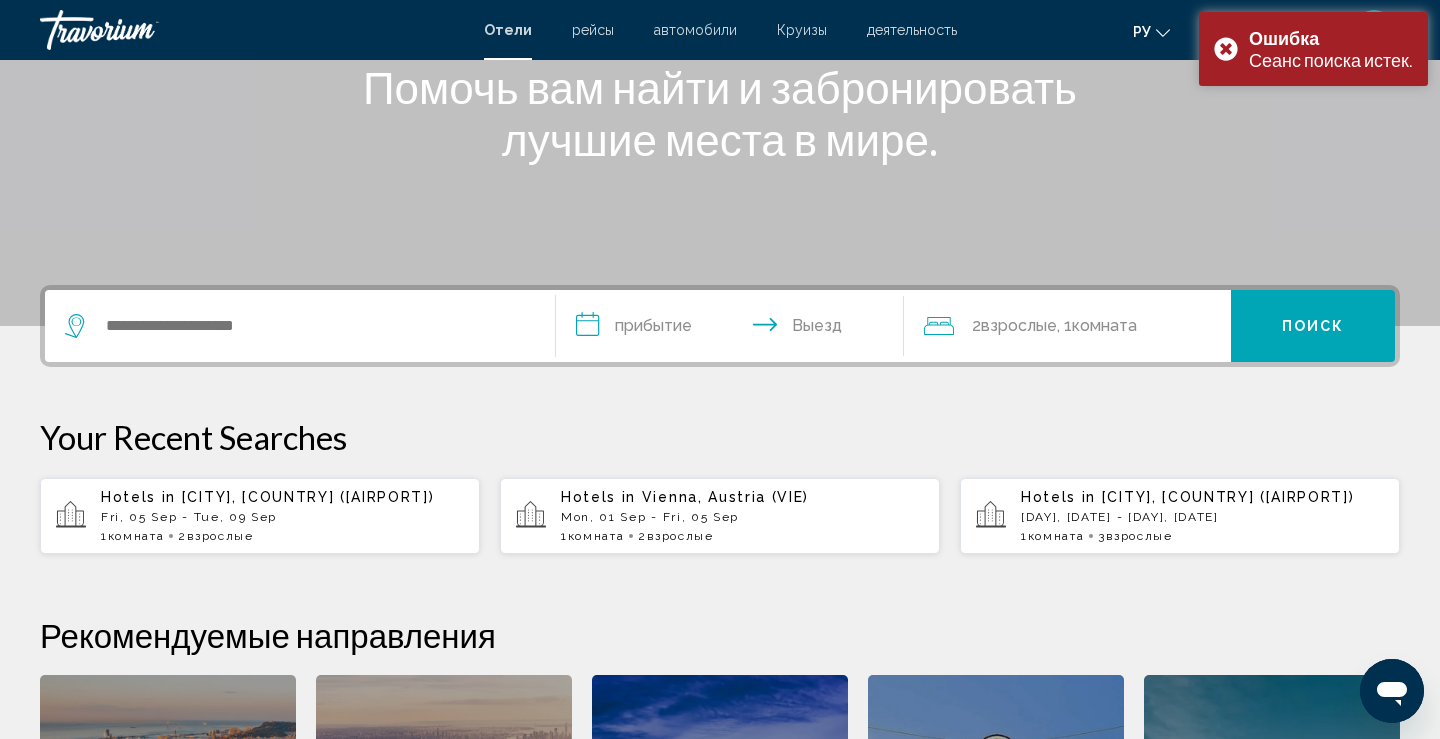 click on "Hotels in [CITY], [COUNTRY] ([AIRPORT]) [DAY], [DATE] - [DAY], [DATE] [NUMBER] Комната номера [NUMBER] Взрослый Взрослые" at bounding box center [282, 516] 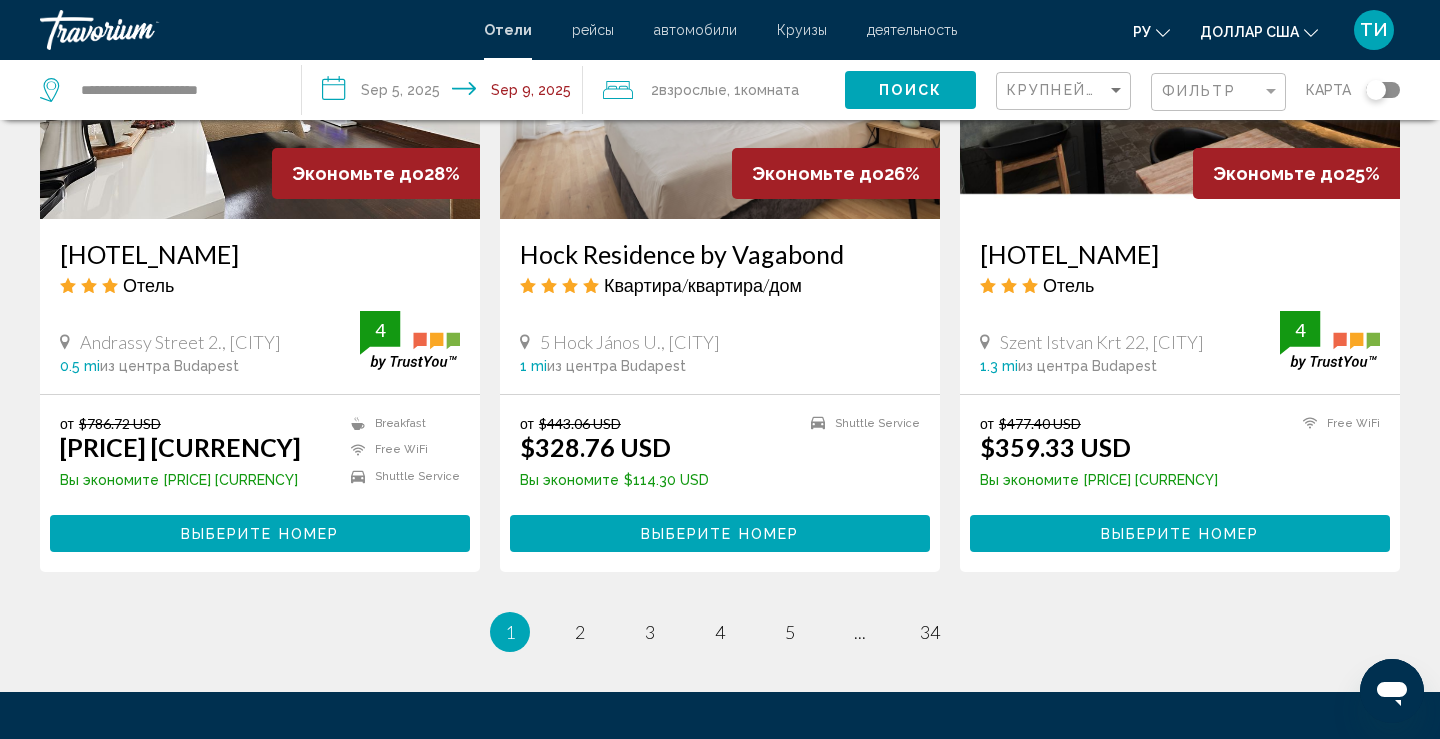 scroll, scrollTop: 2522, scrollLeft: 0, axis: vertical 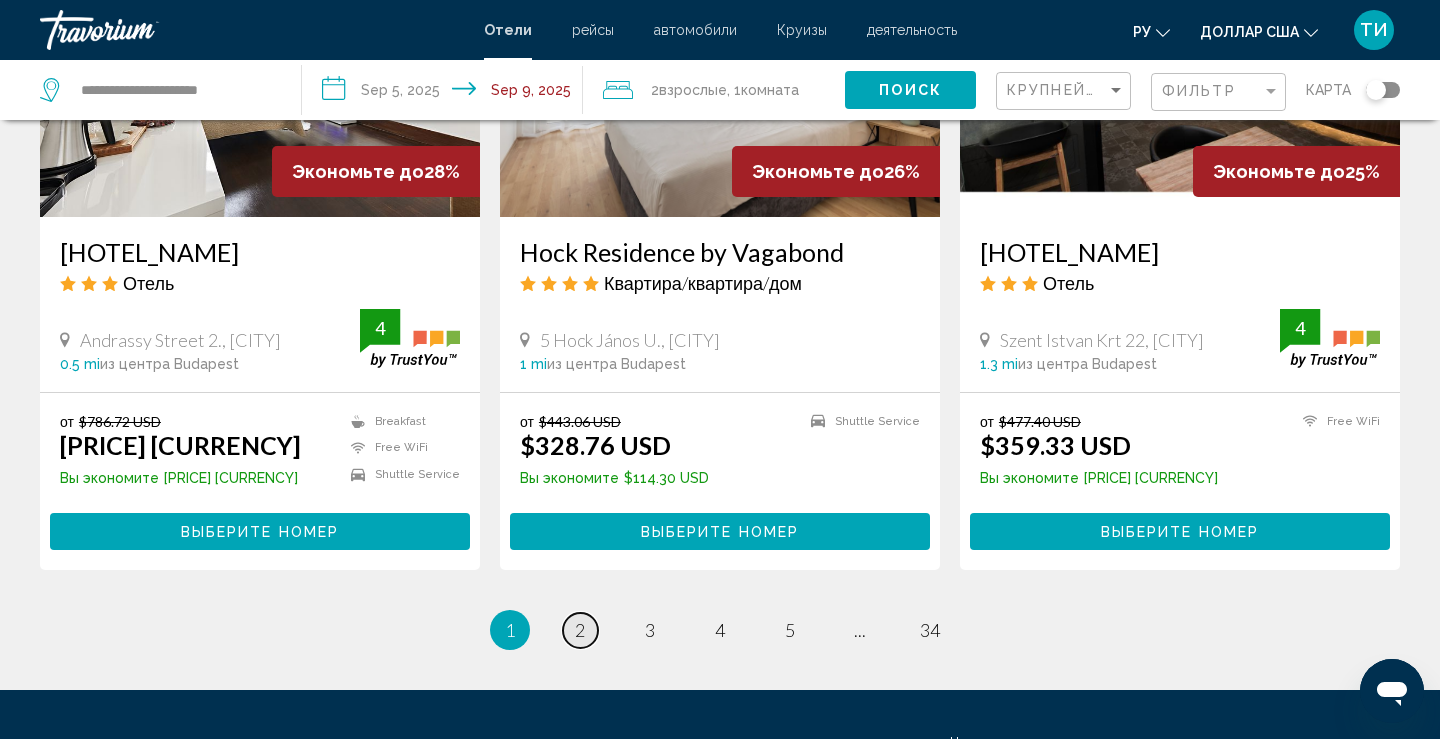 click on "2" at bounding box center [580, 630] 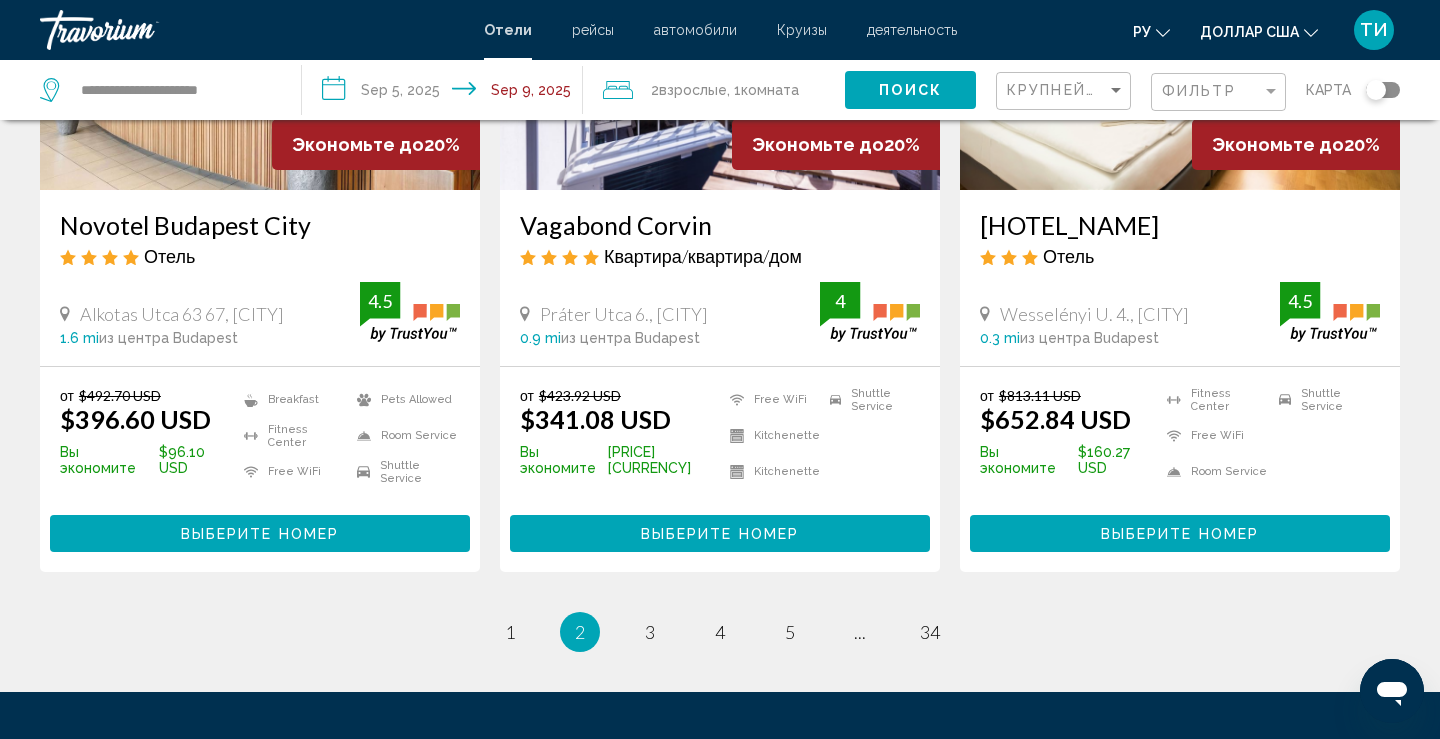 scroll, scrollTop: 2773, scrollLeft: 0, axis: vertical 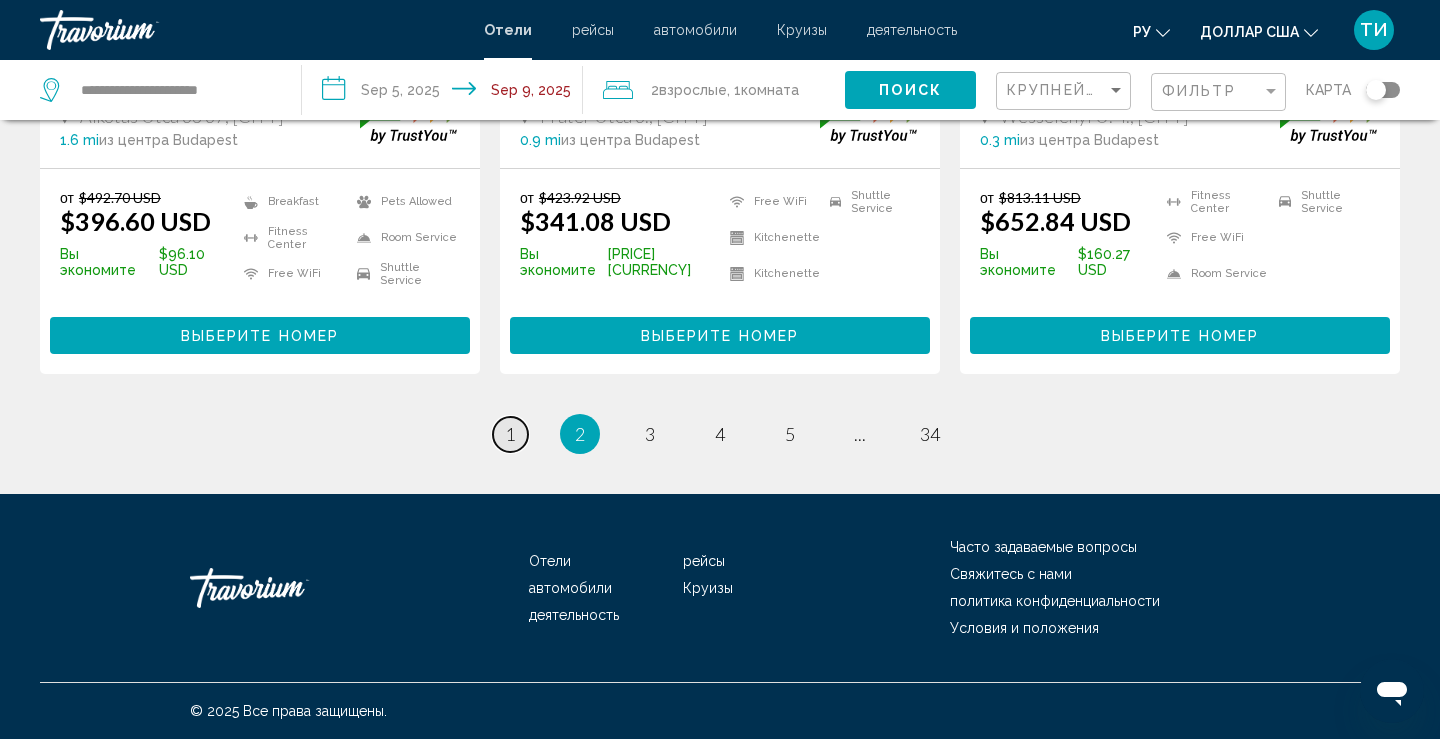 click on "1" at bounding box center (510, 434) 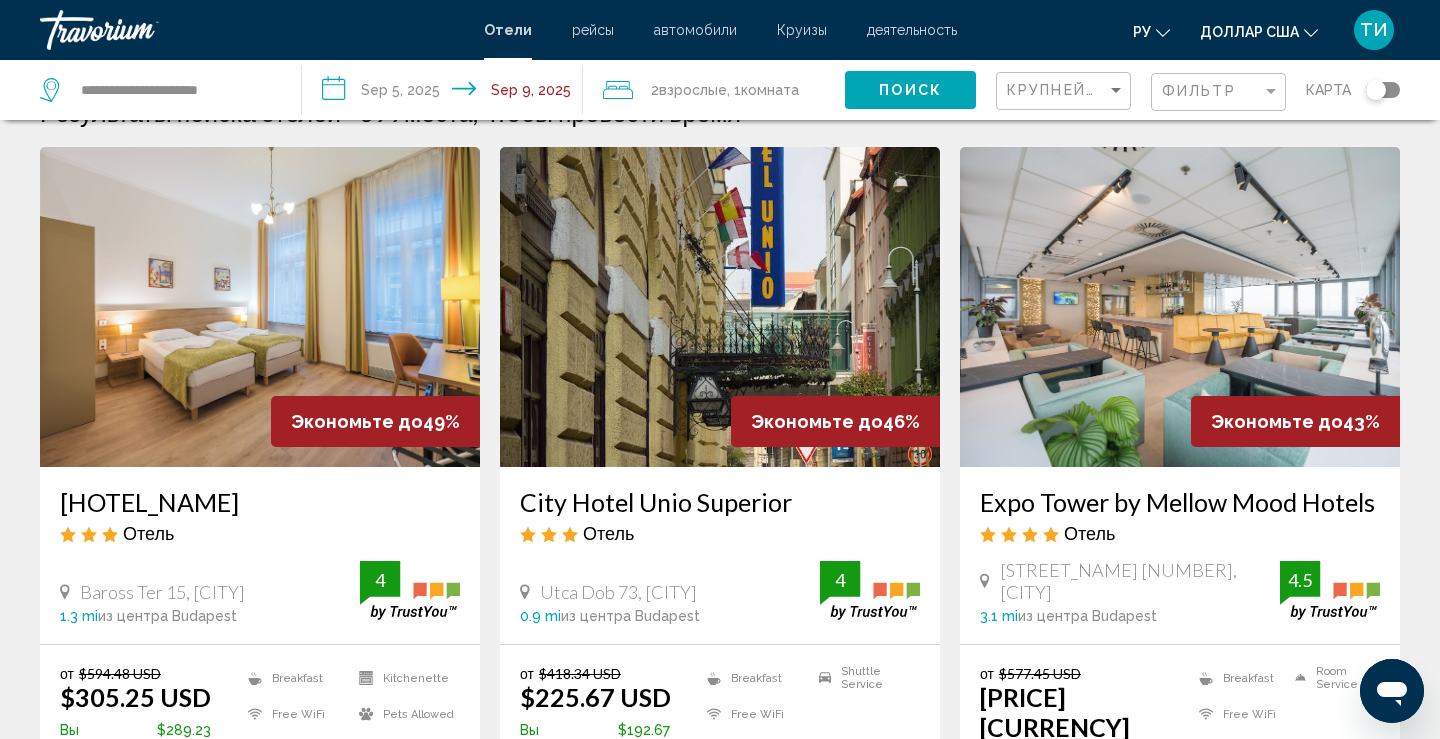 scroll, scrollTop: 0, scrollLeft: 0, axis: both 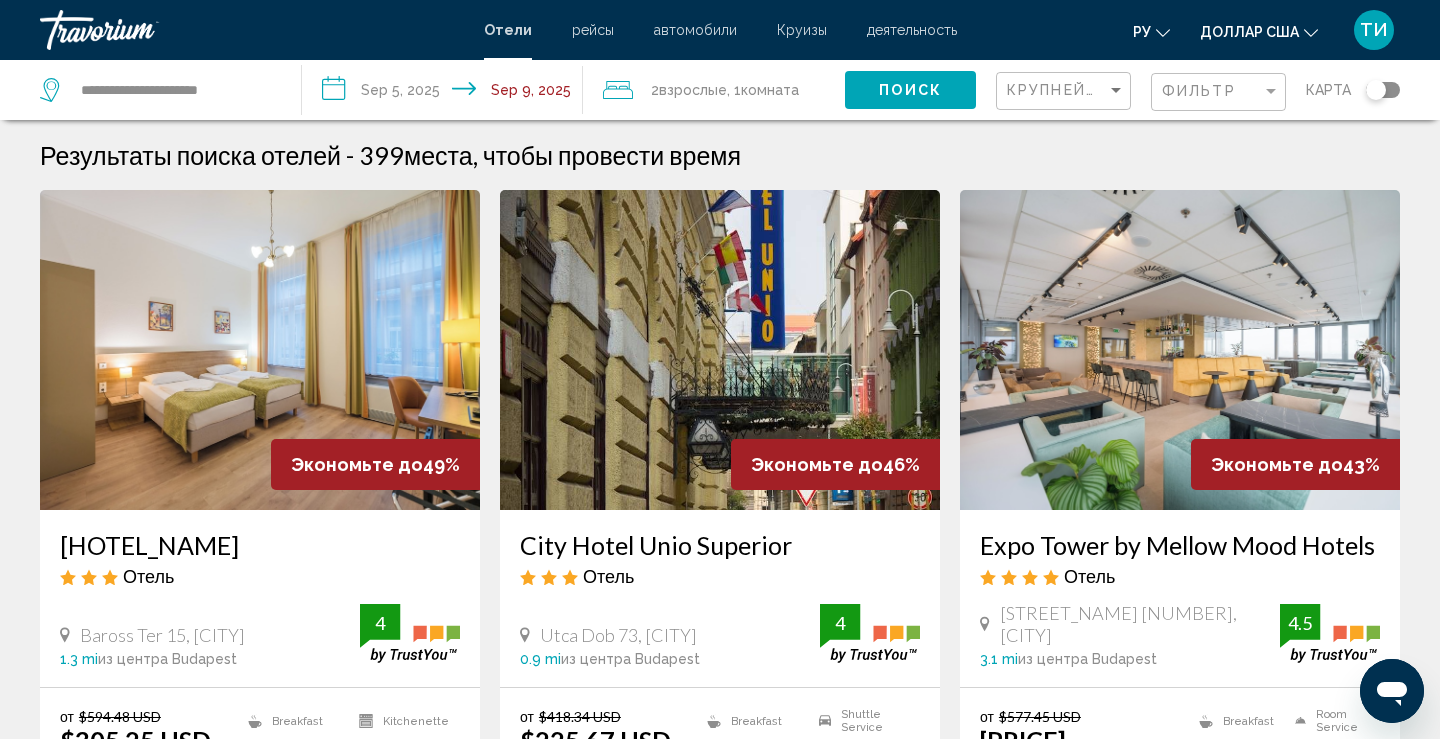 click on "City Hotel Unio Superior" at bounding box center [720, 545] 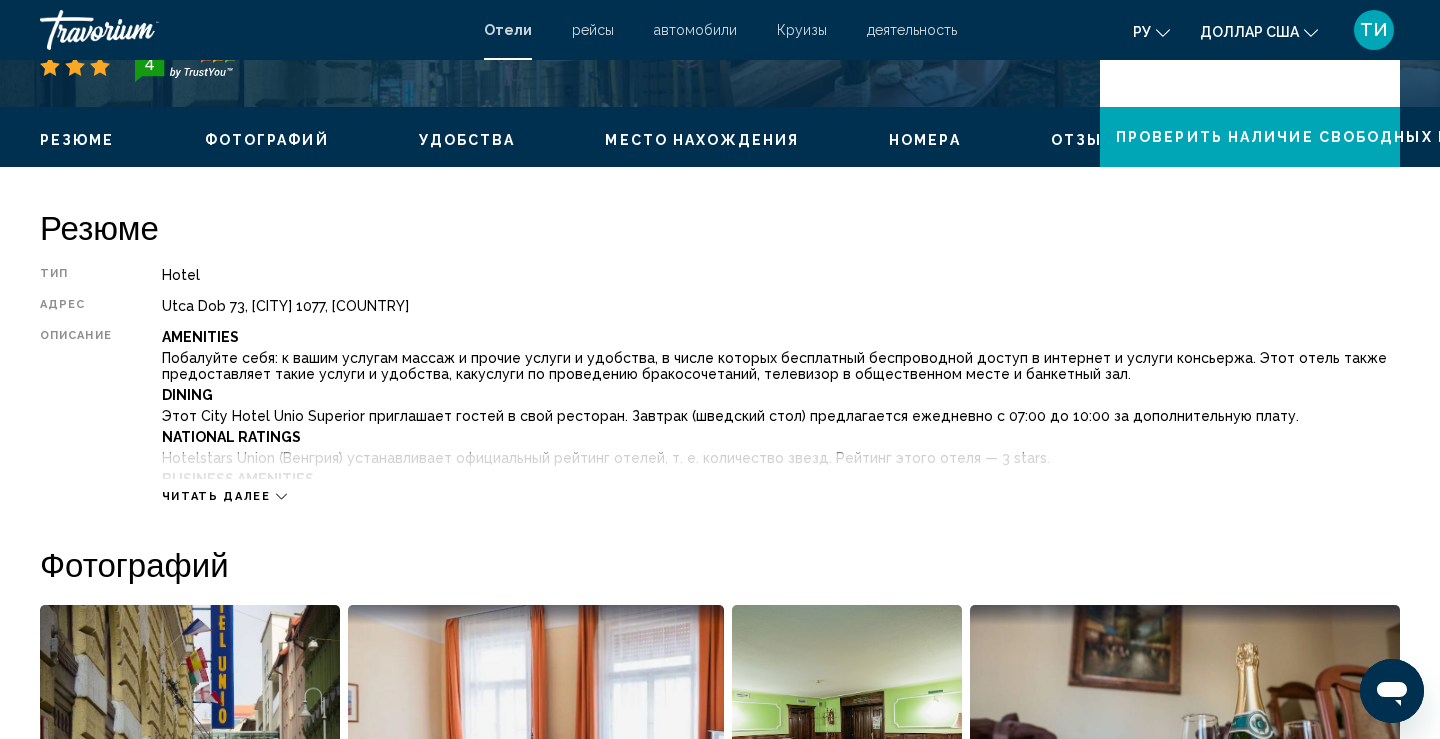 scroll, scrollTop: 424, scrollLeft: 0, axis: vertical 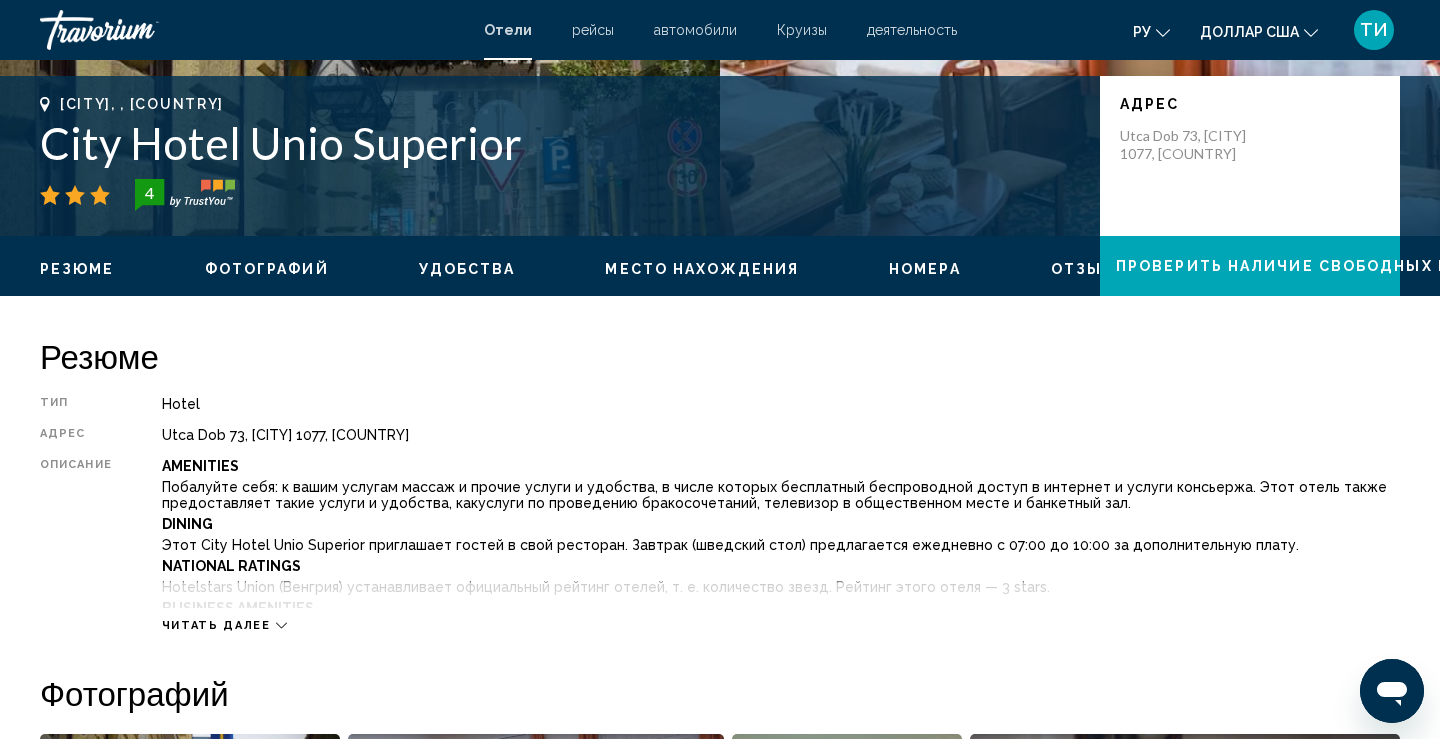 click on "Резюме
Фотографий
Удобства
Место нахождения
Номера
Отзывы
Проверить наличие свободных мест" 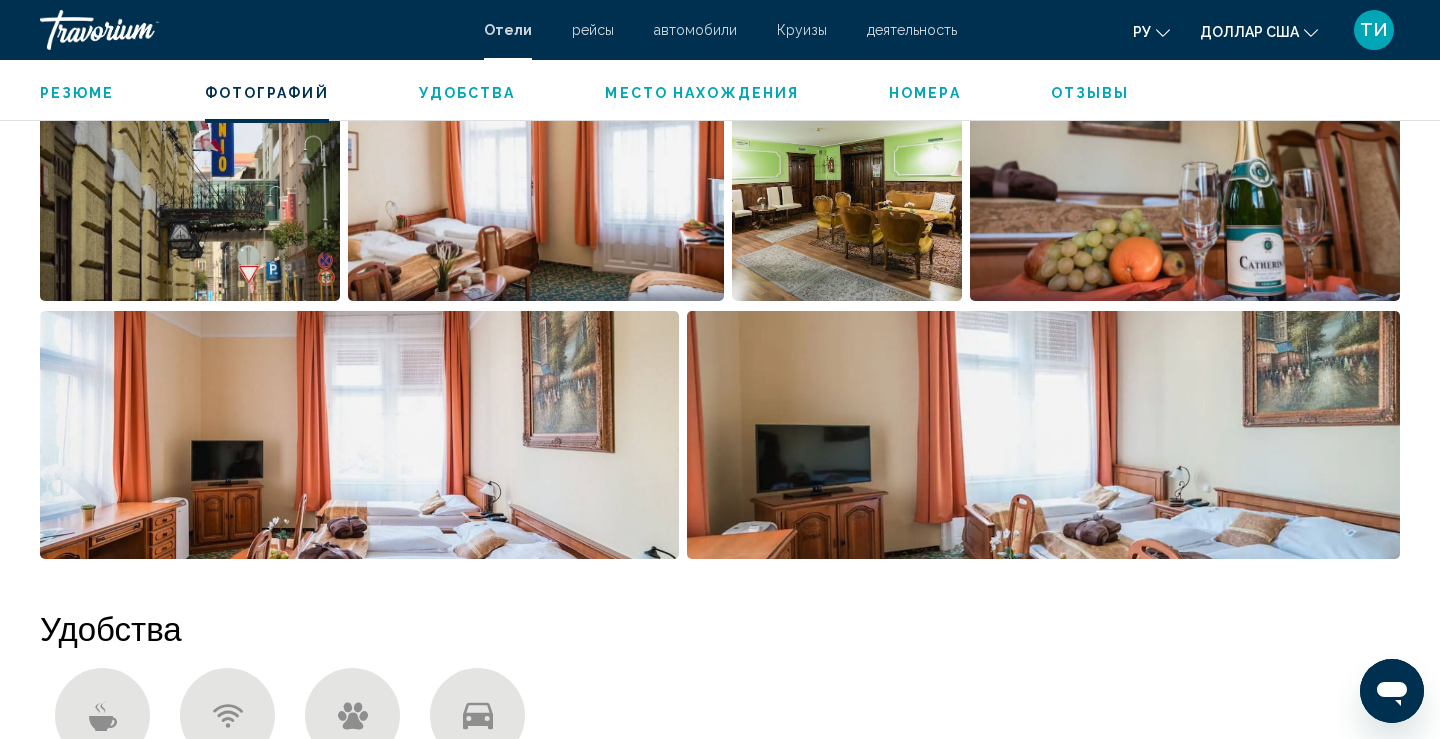 scroll, scrollTop: 1109, scrollLeft: 0, axis: vertical 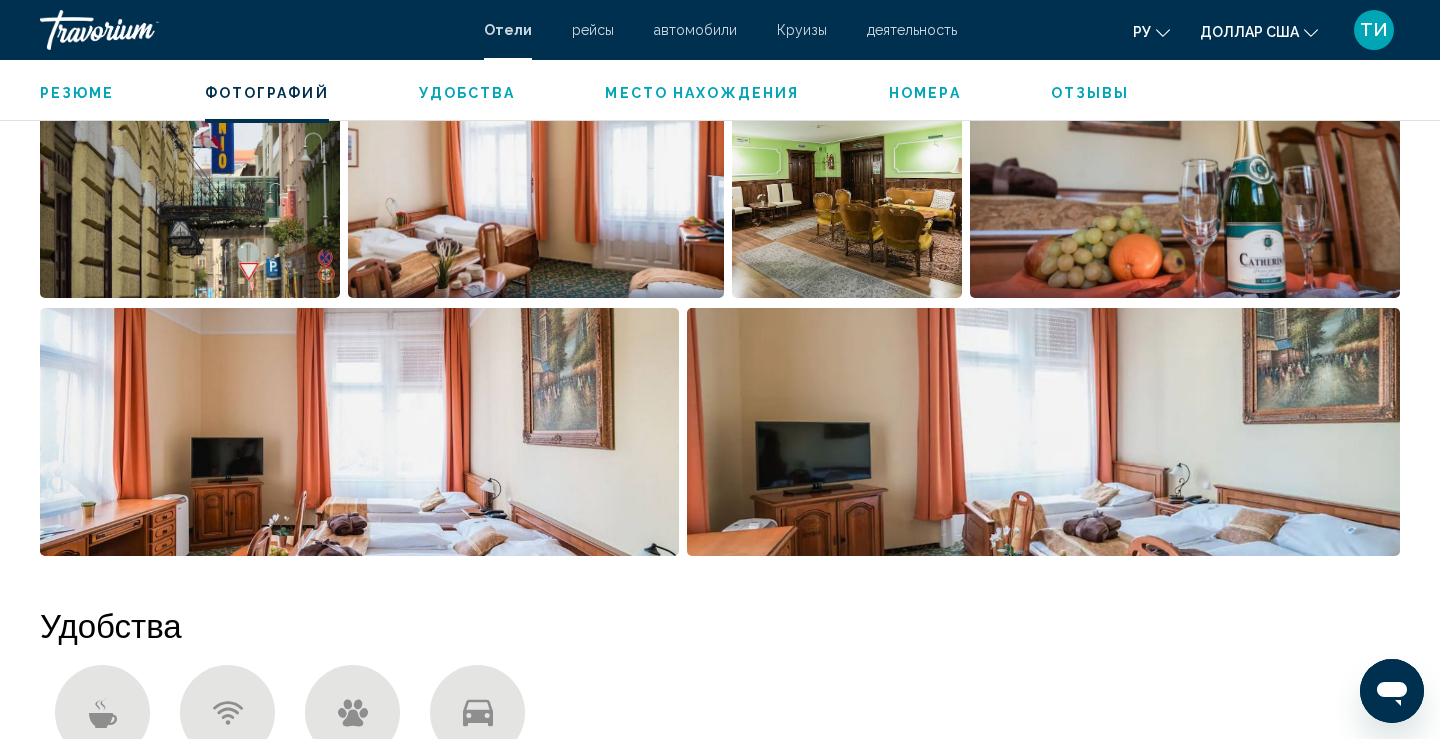 click at bounding box center [847, 174] 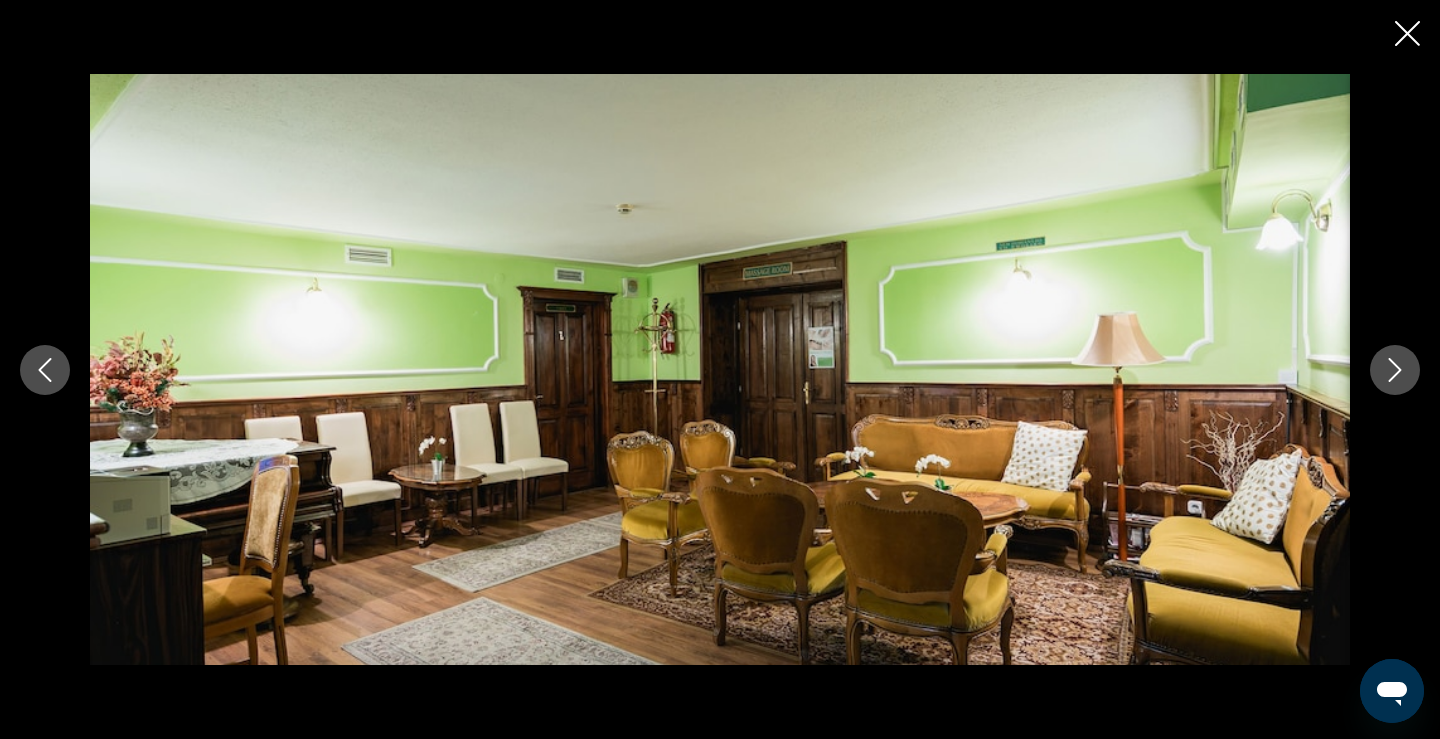 click 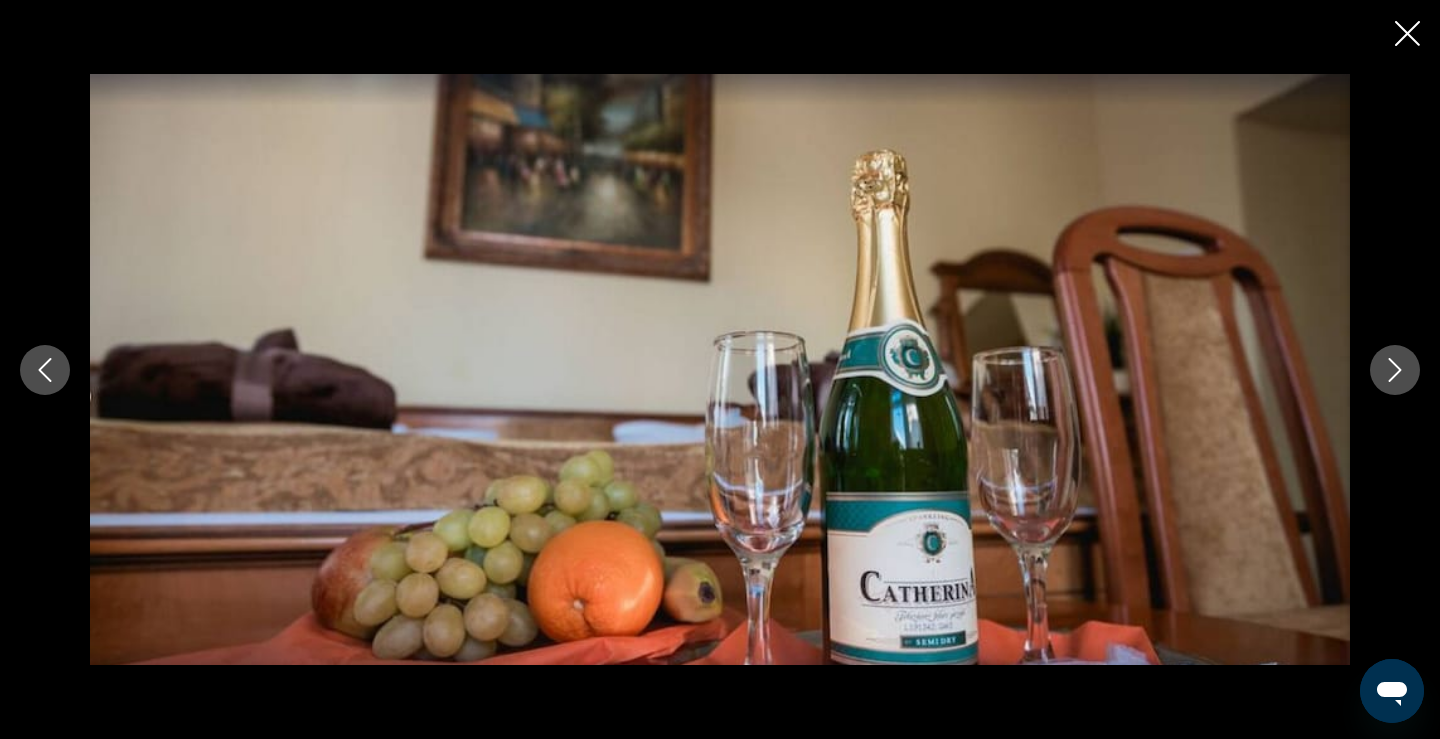 click 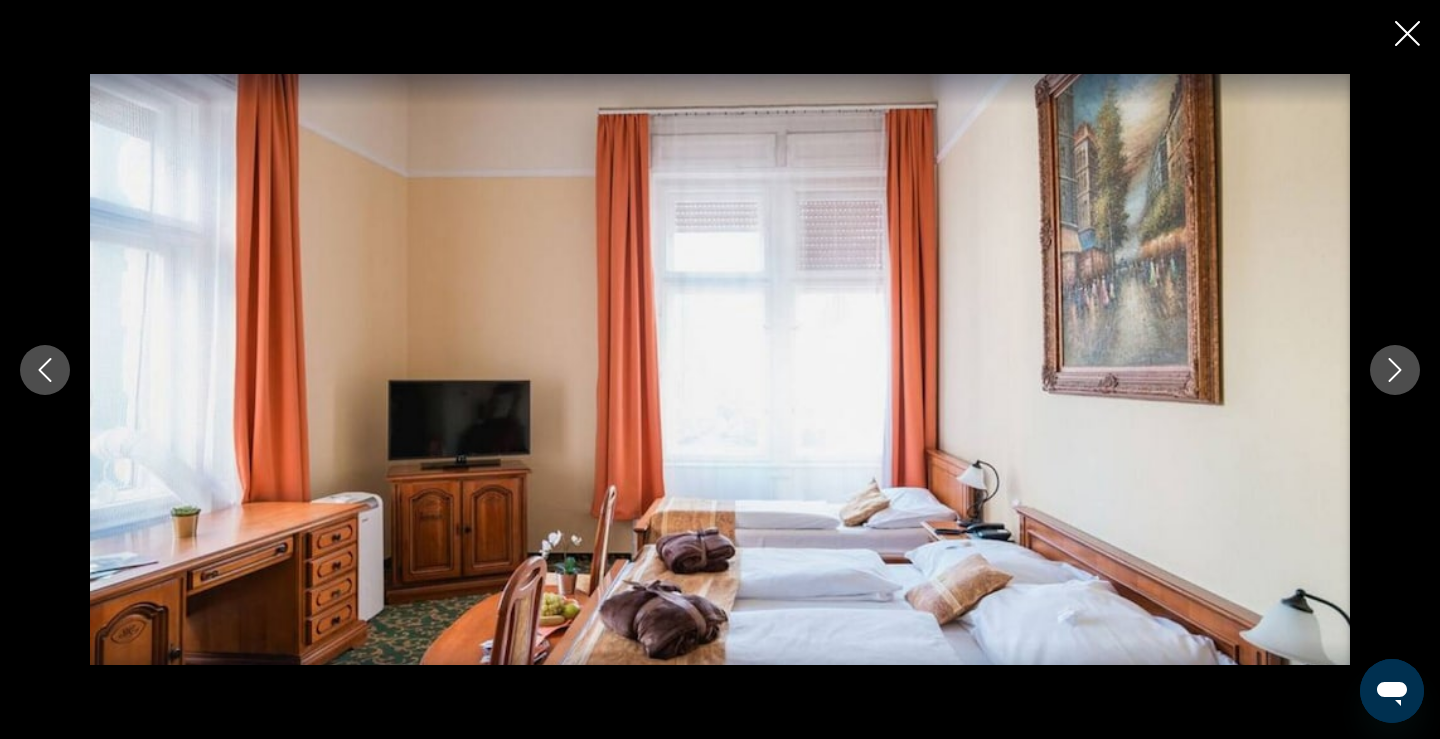 click 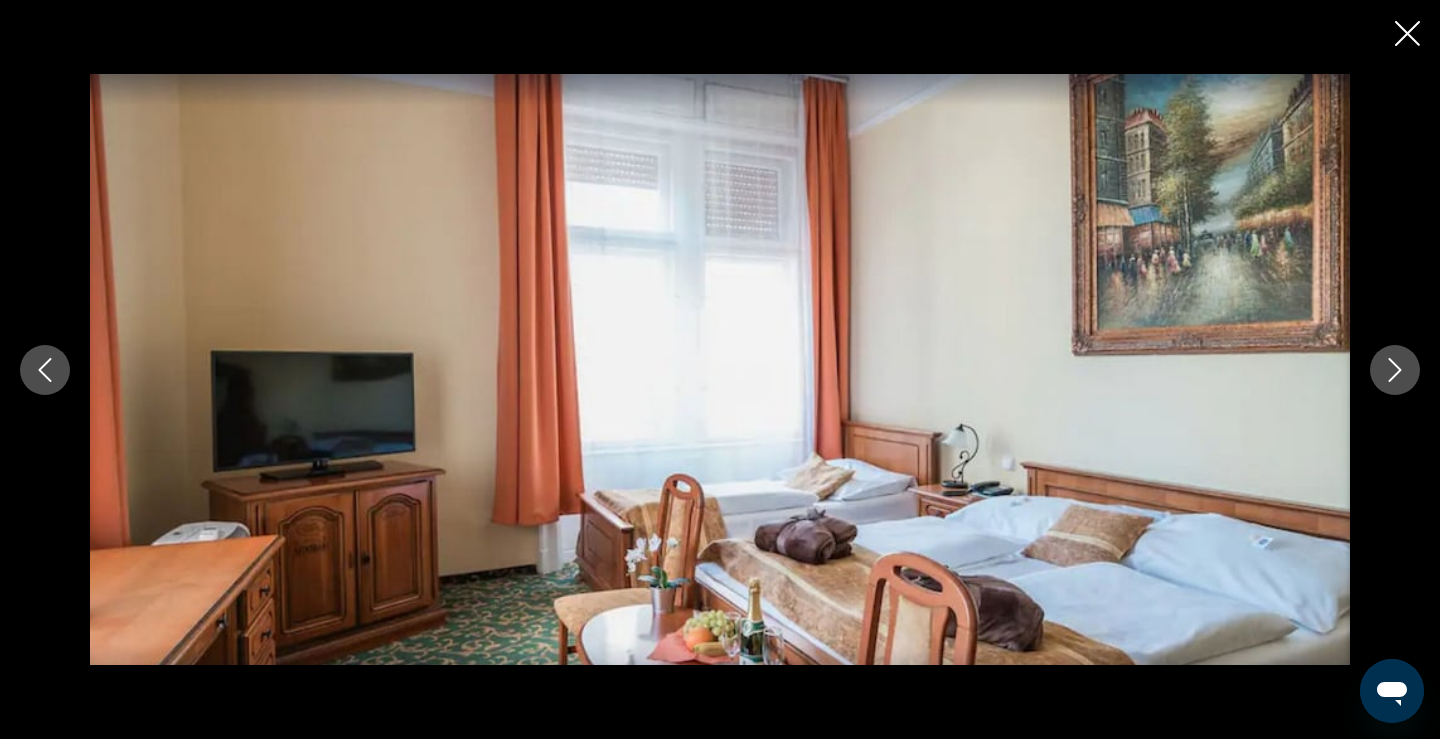 click 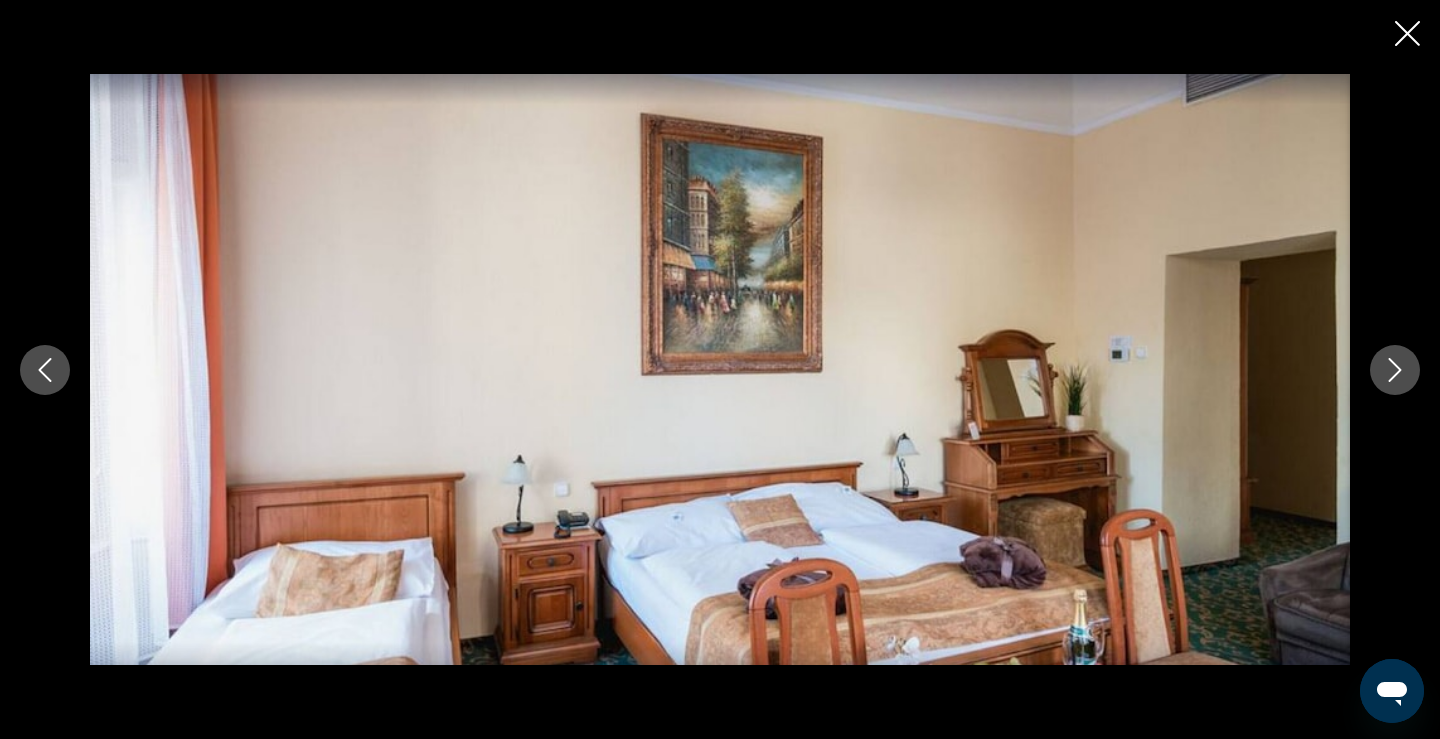 click 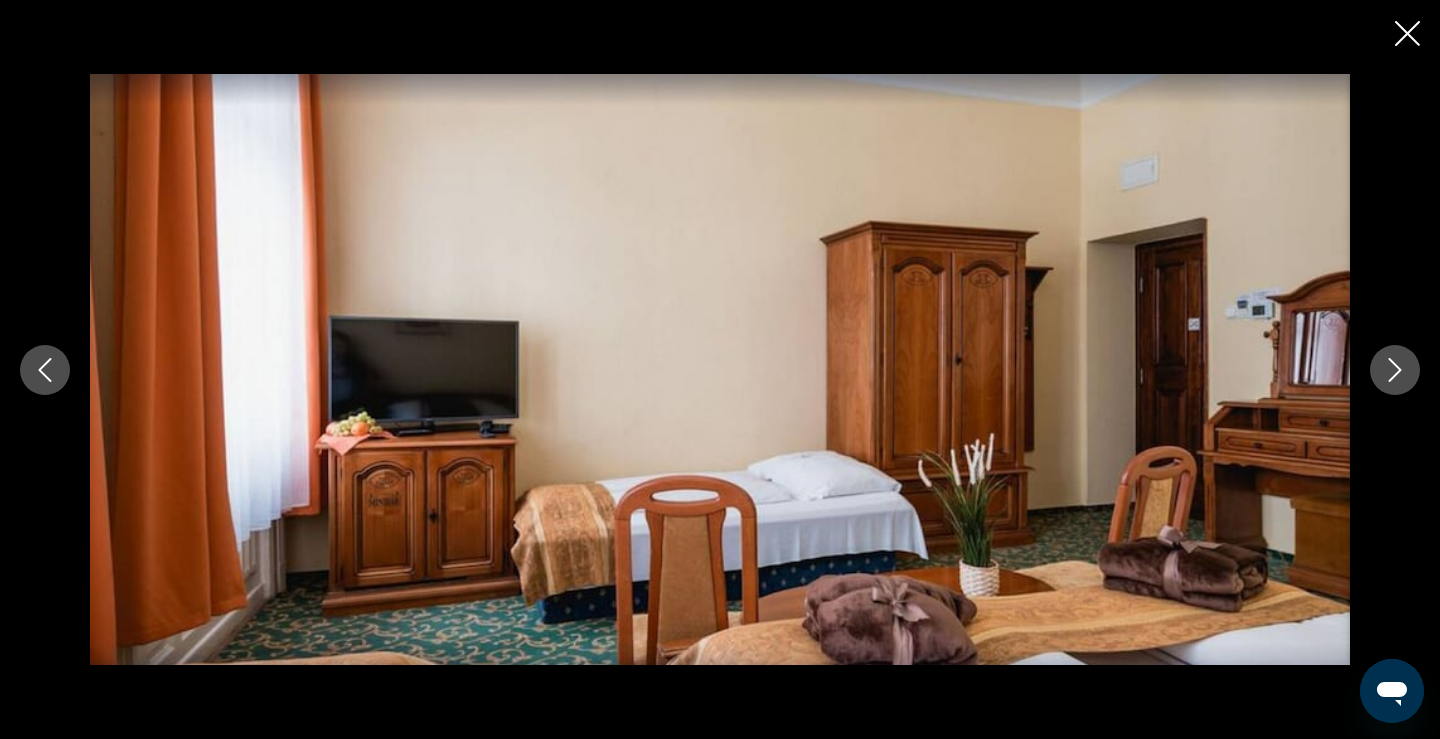 click 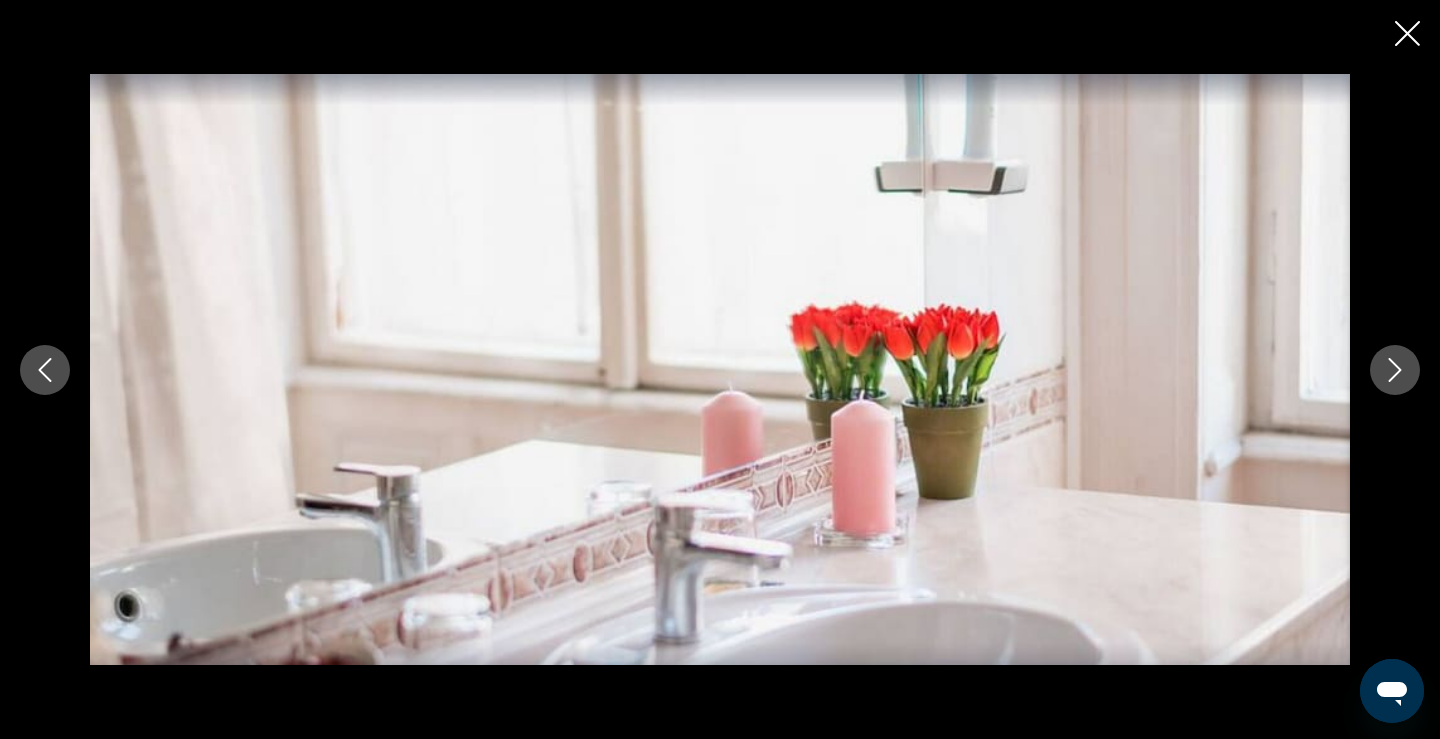 click 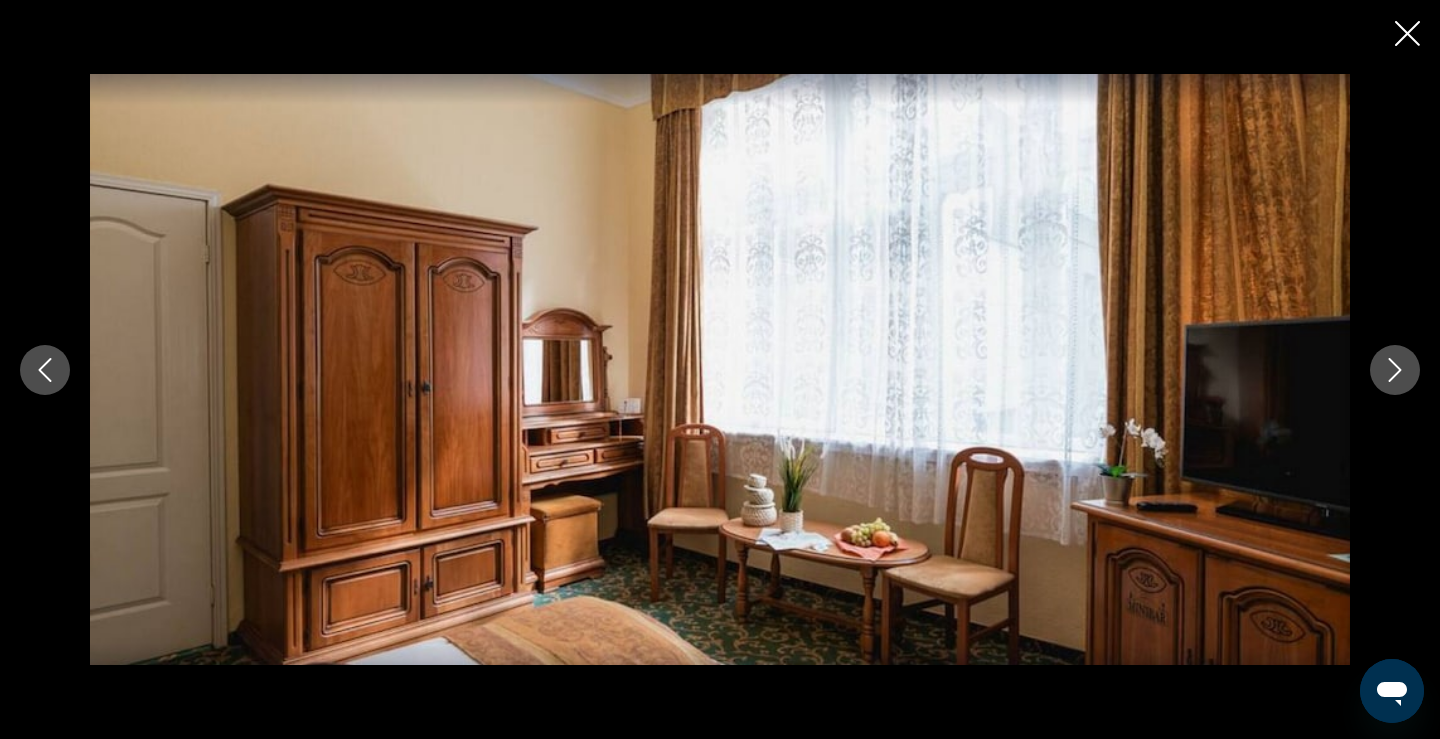 click 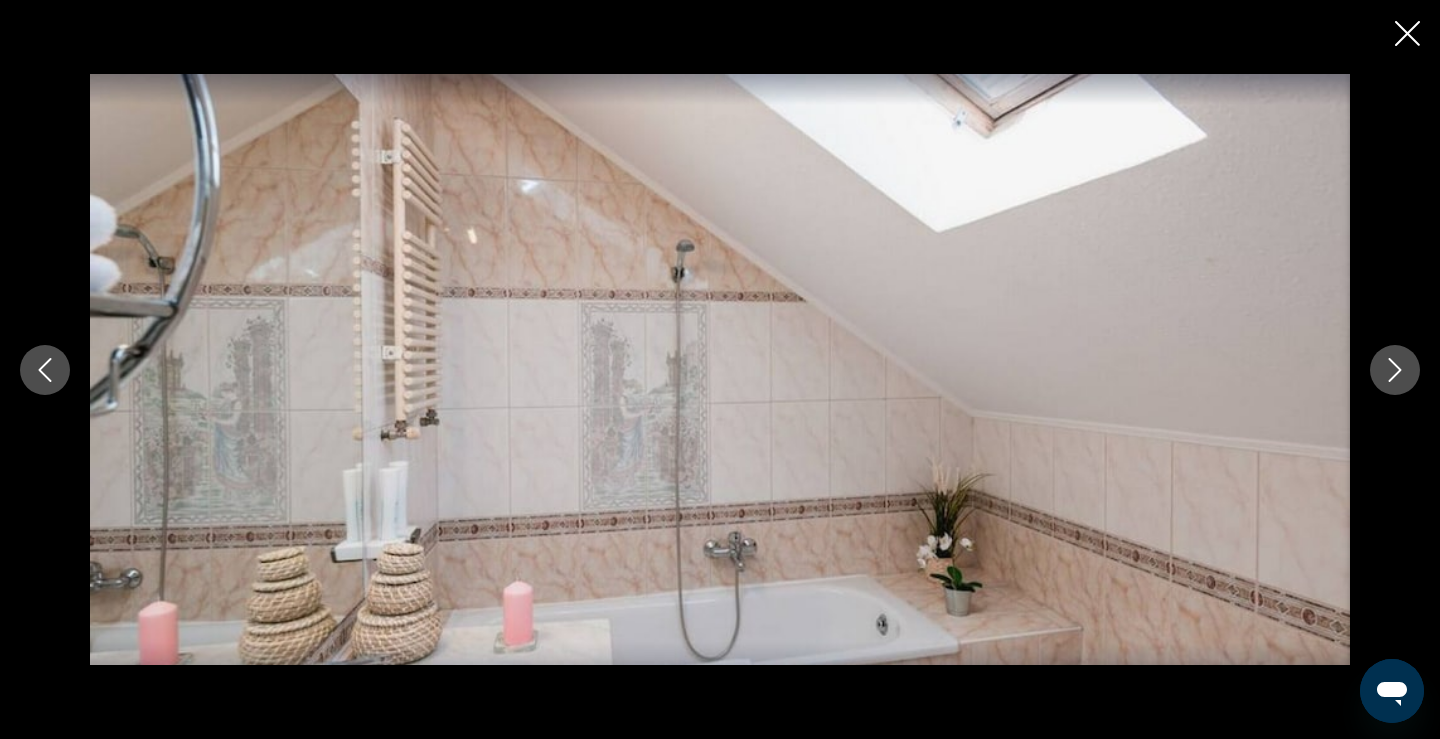 click 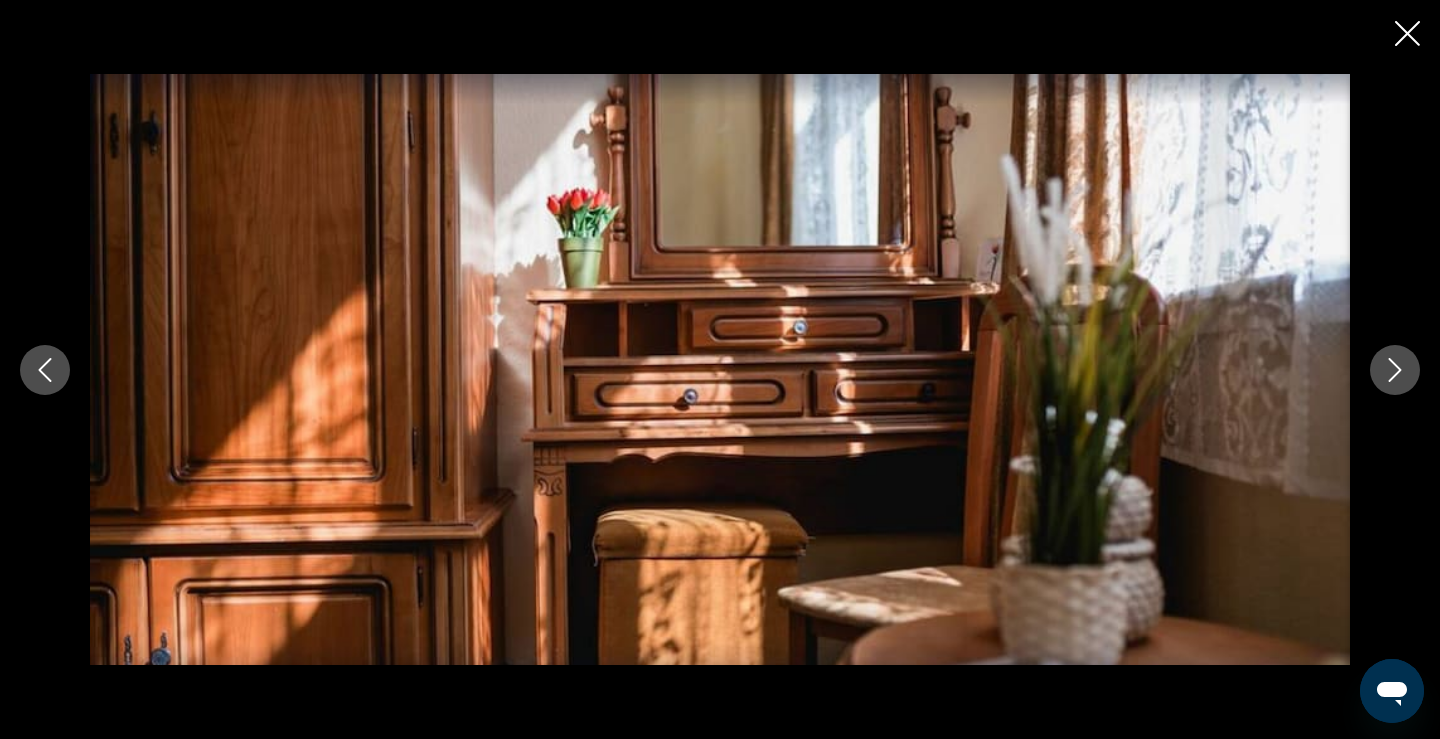click 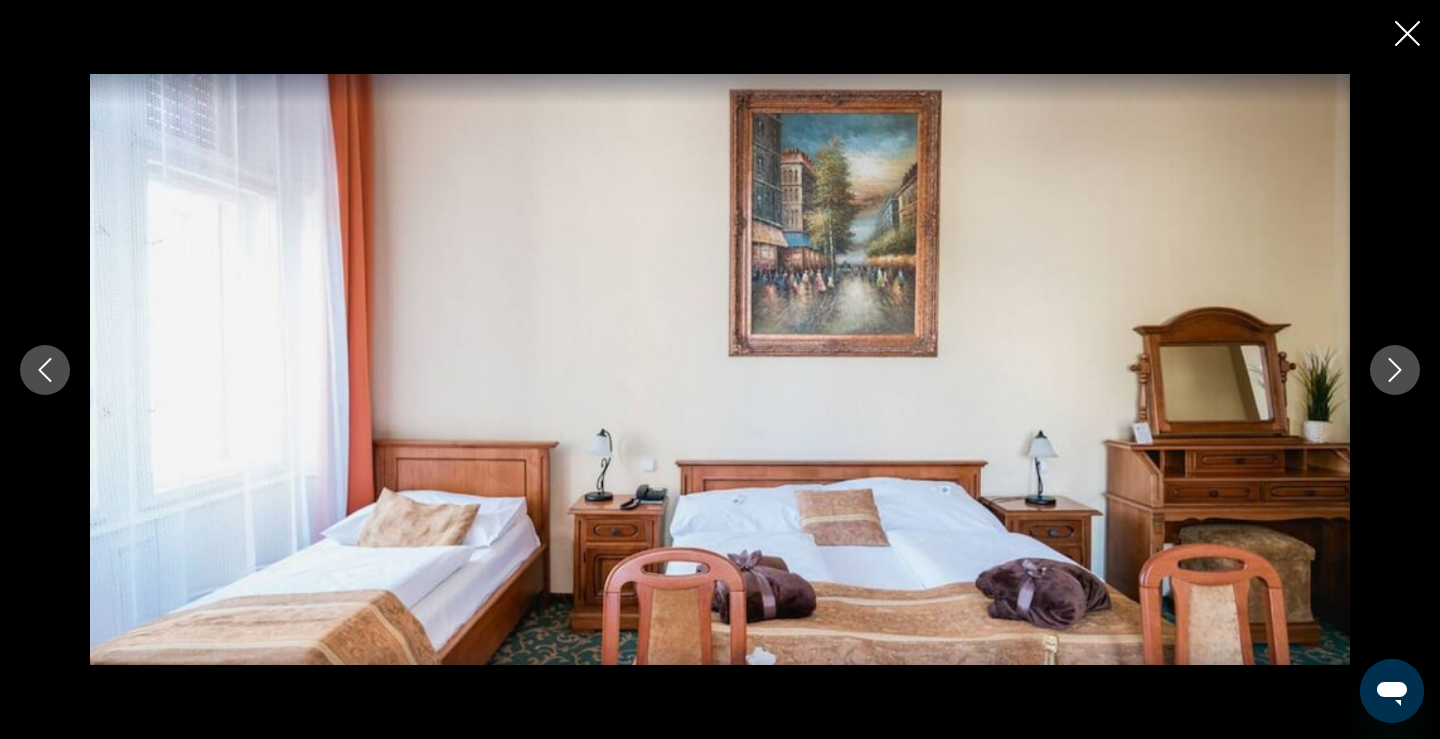 click 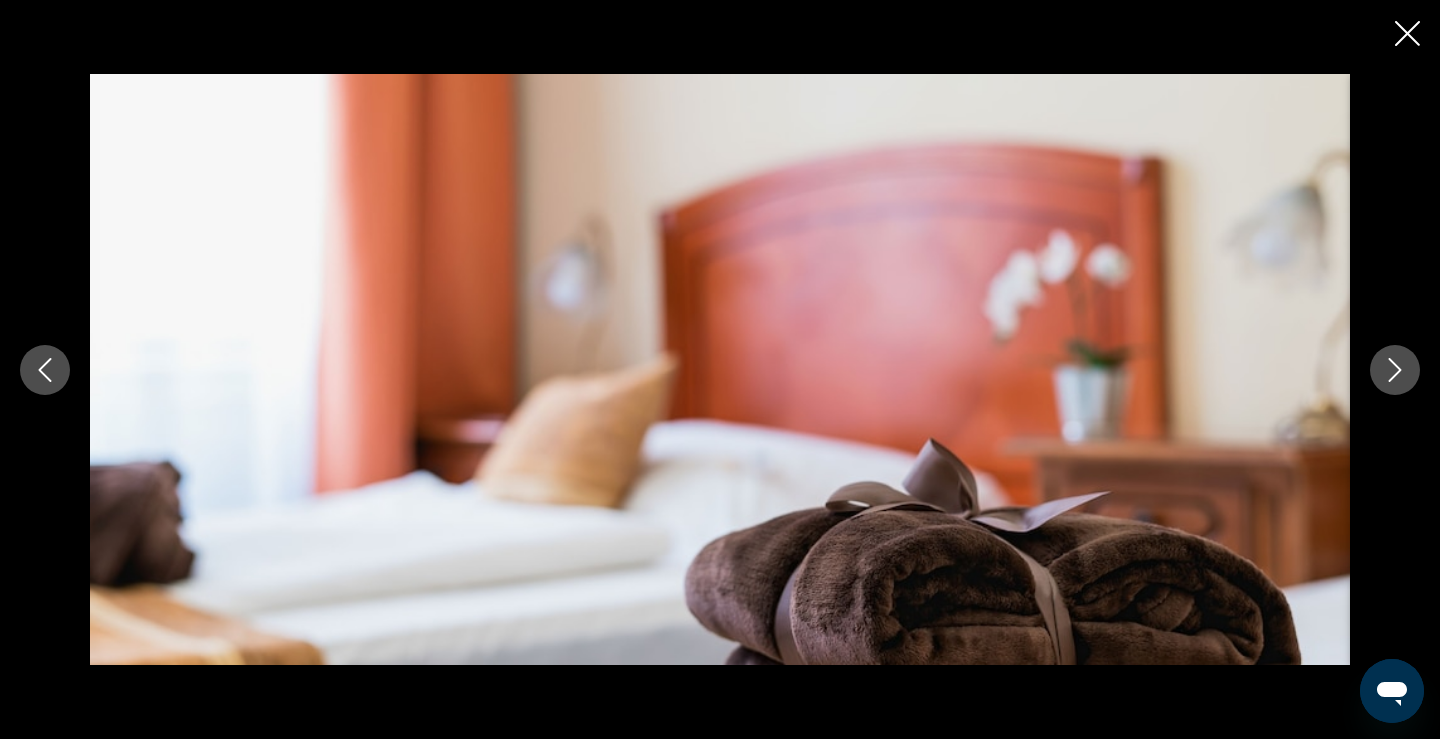 click 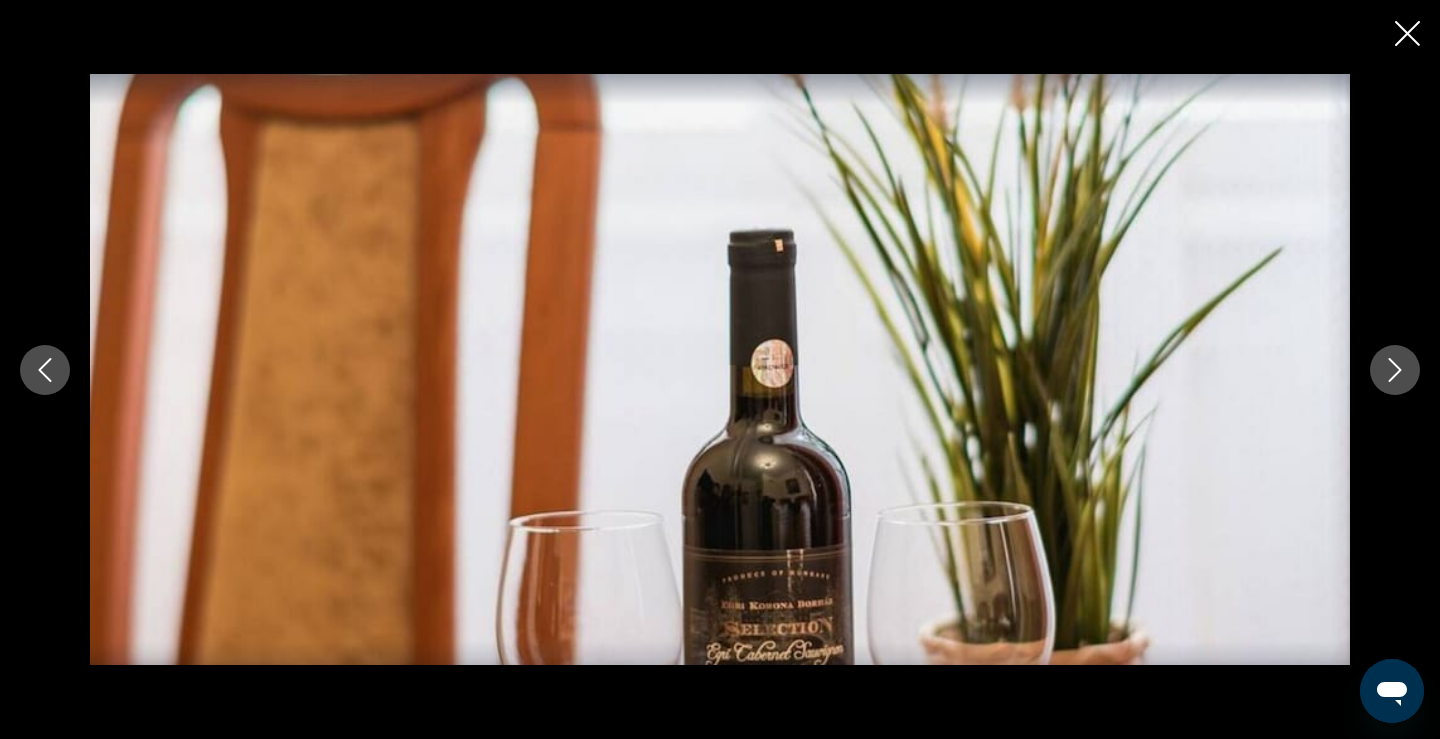 click 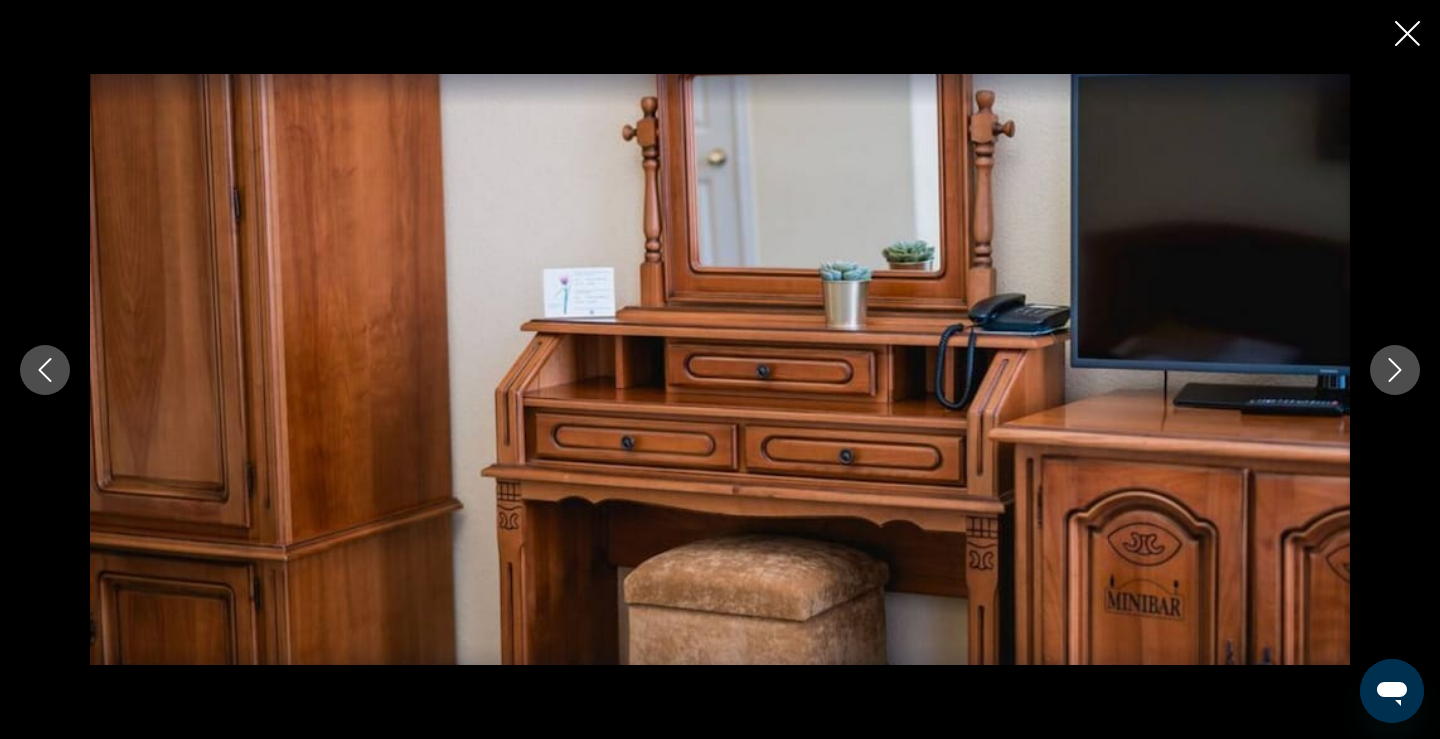 click 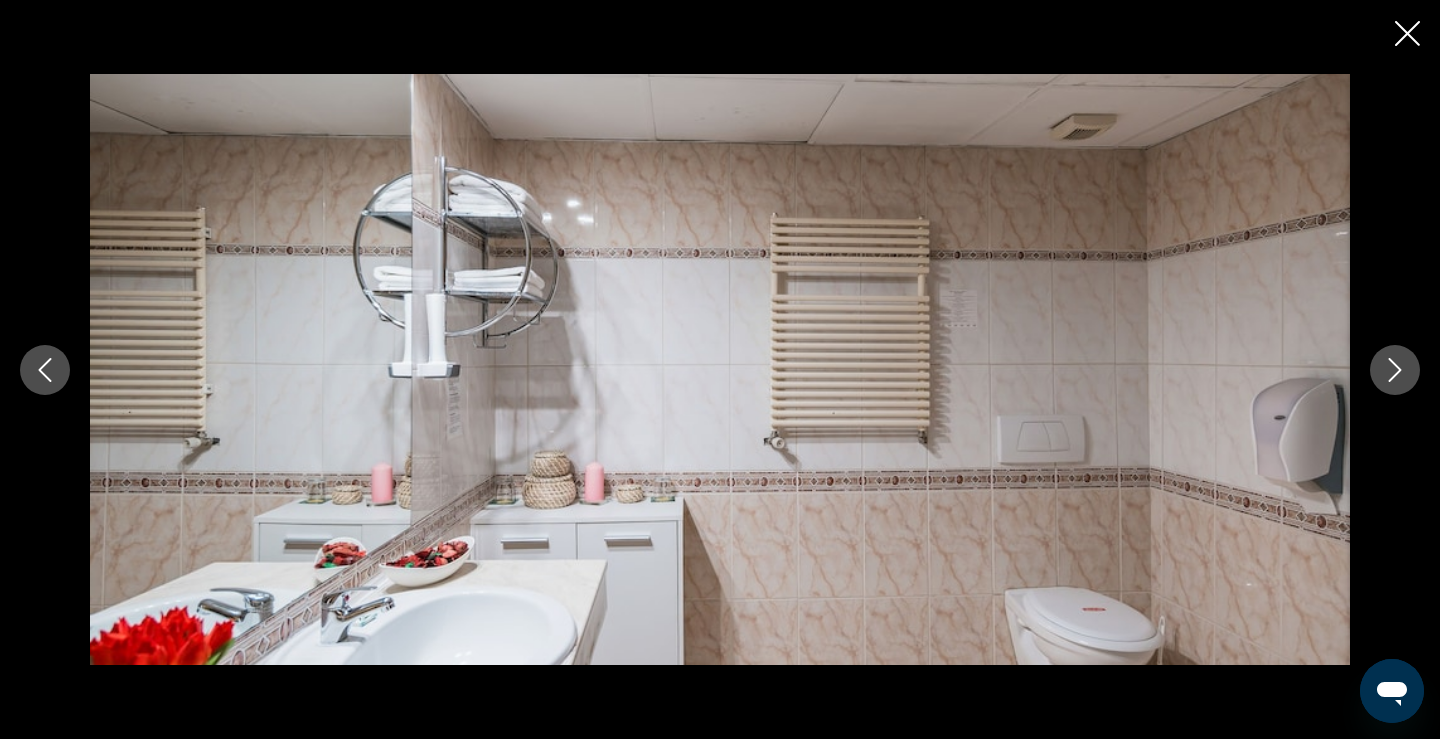 click 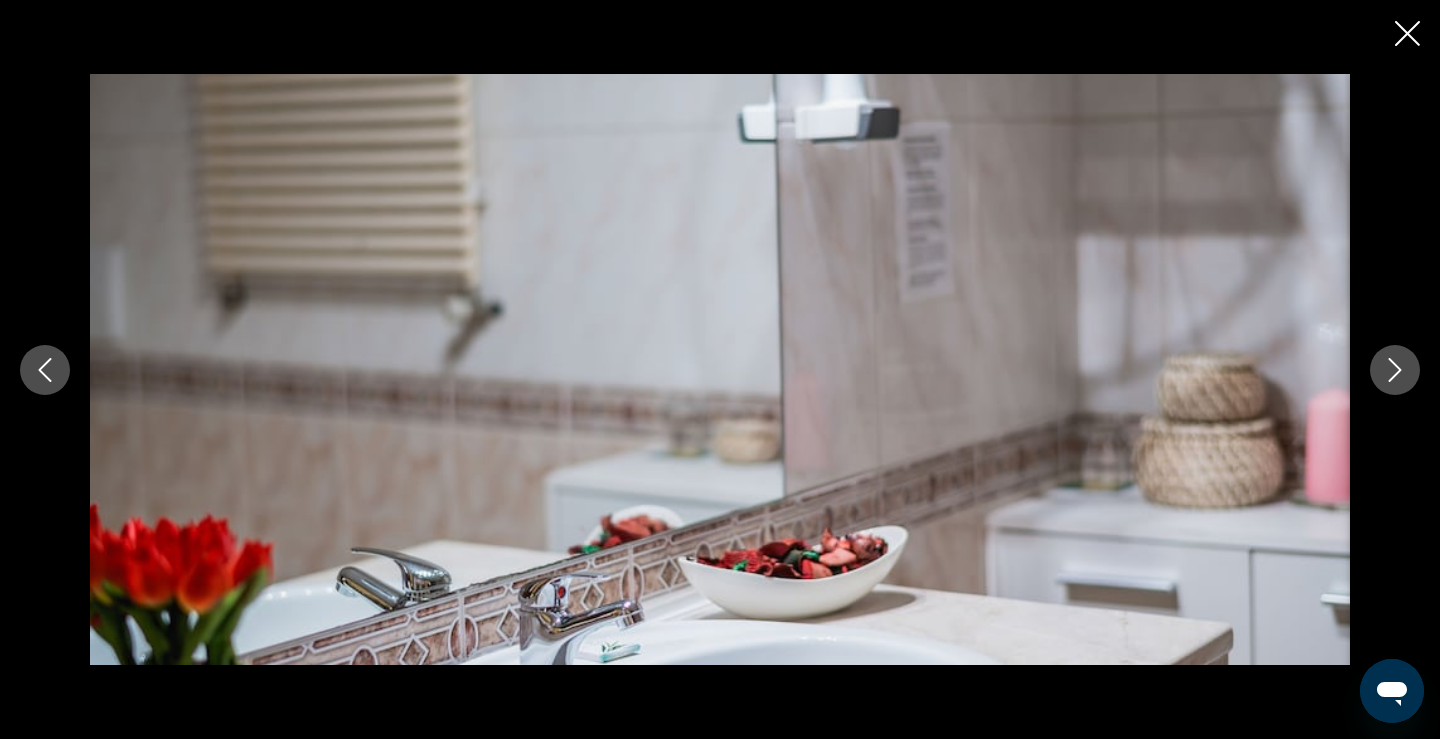 click 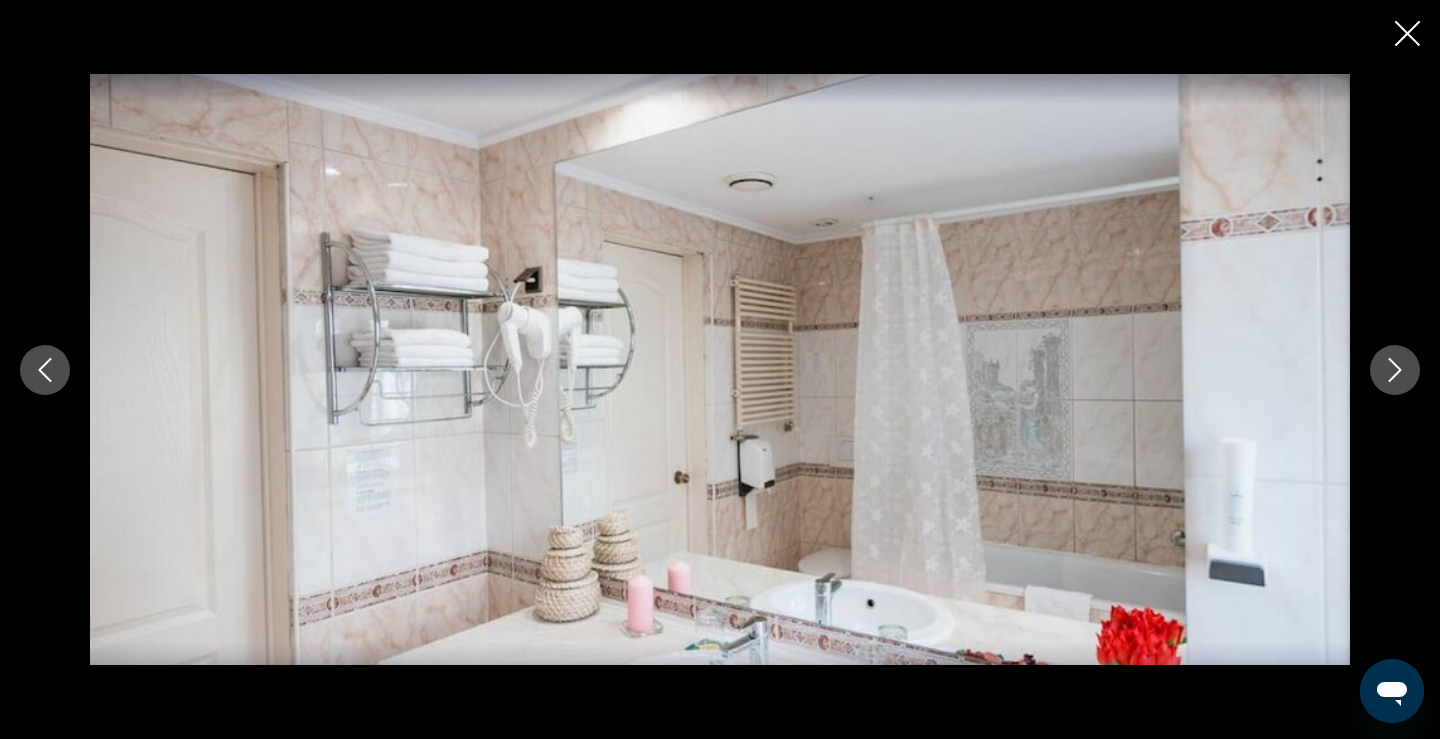 click 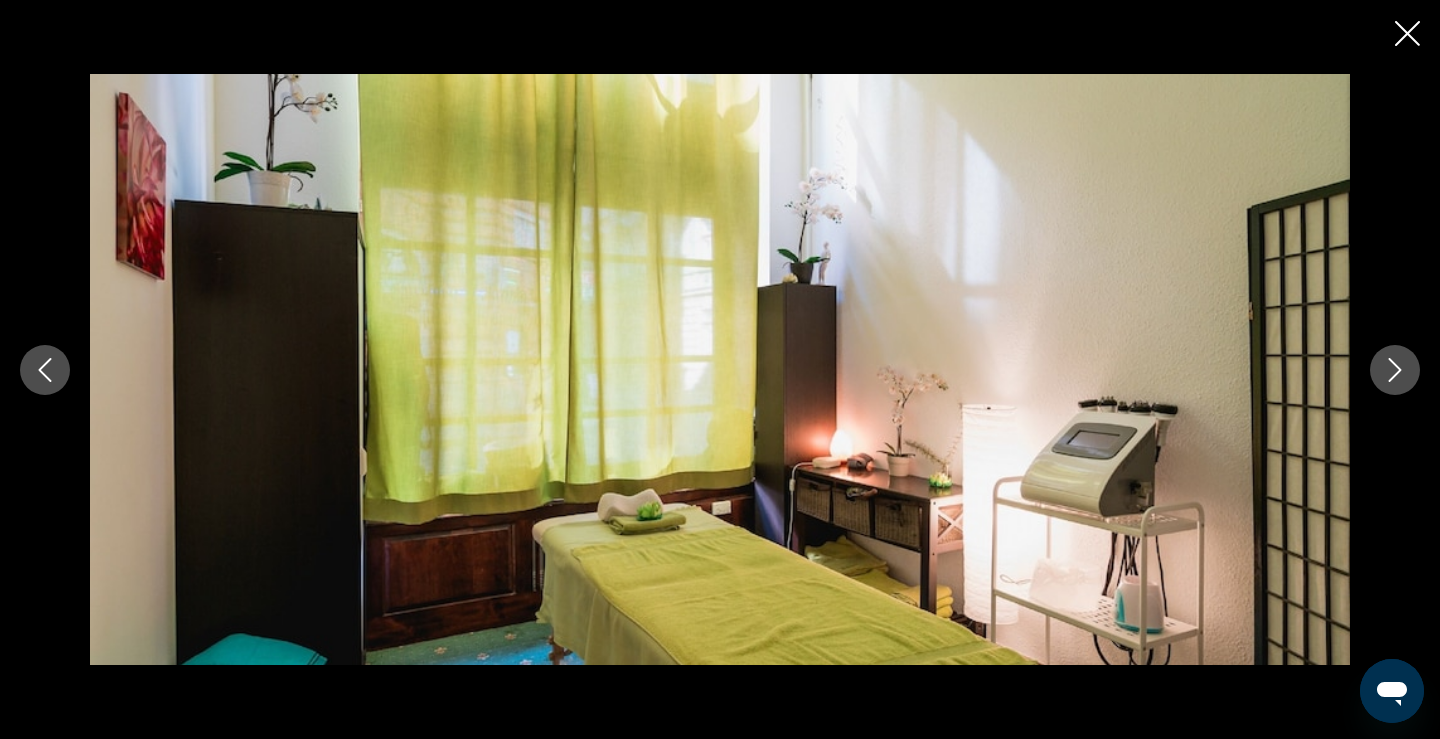 click 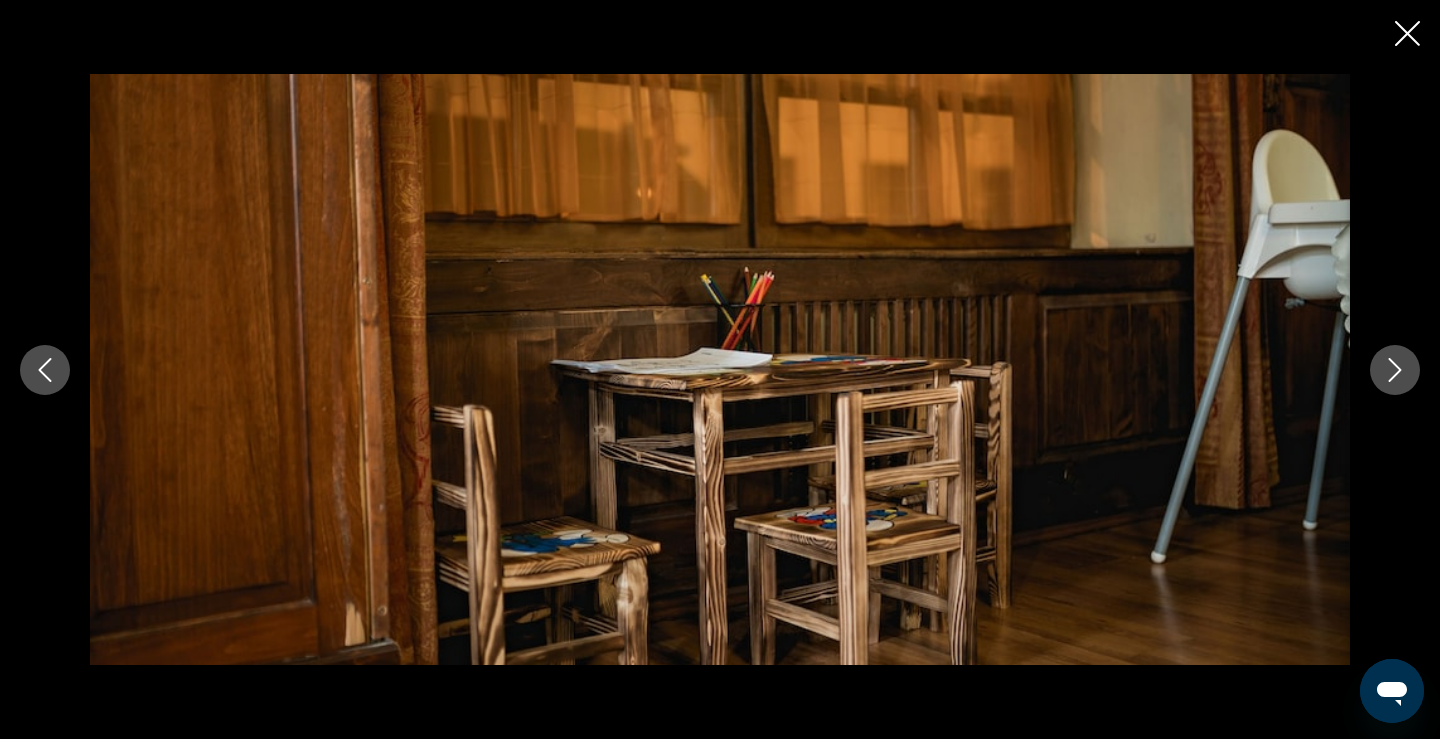 click 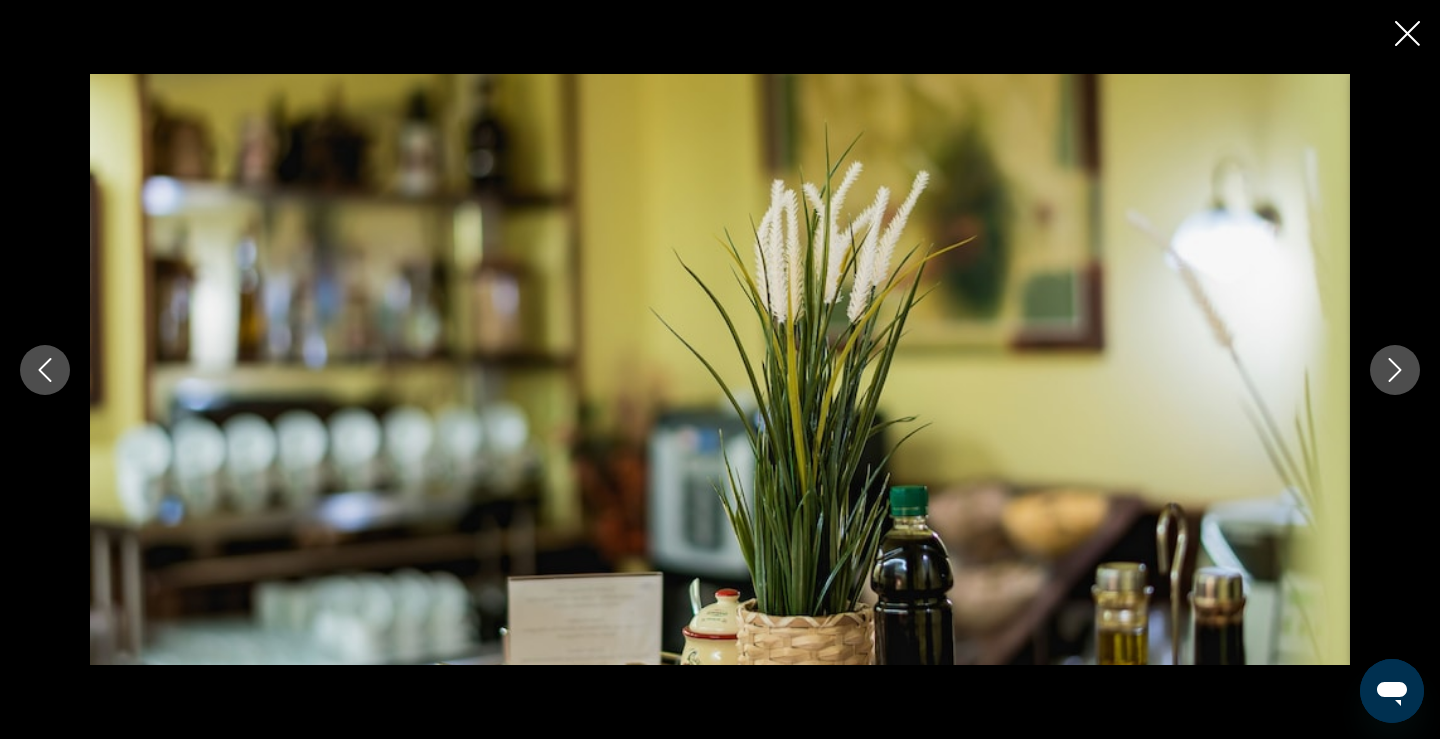 click 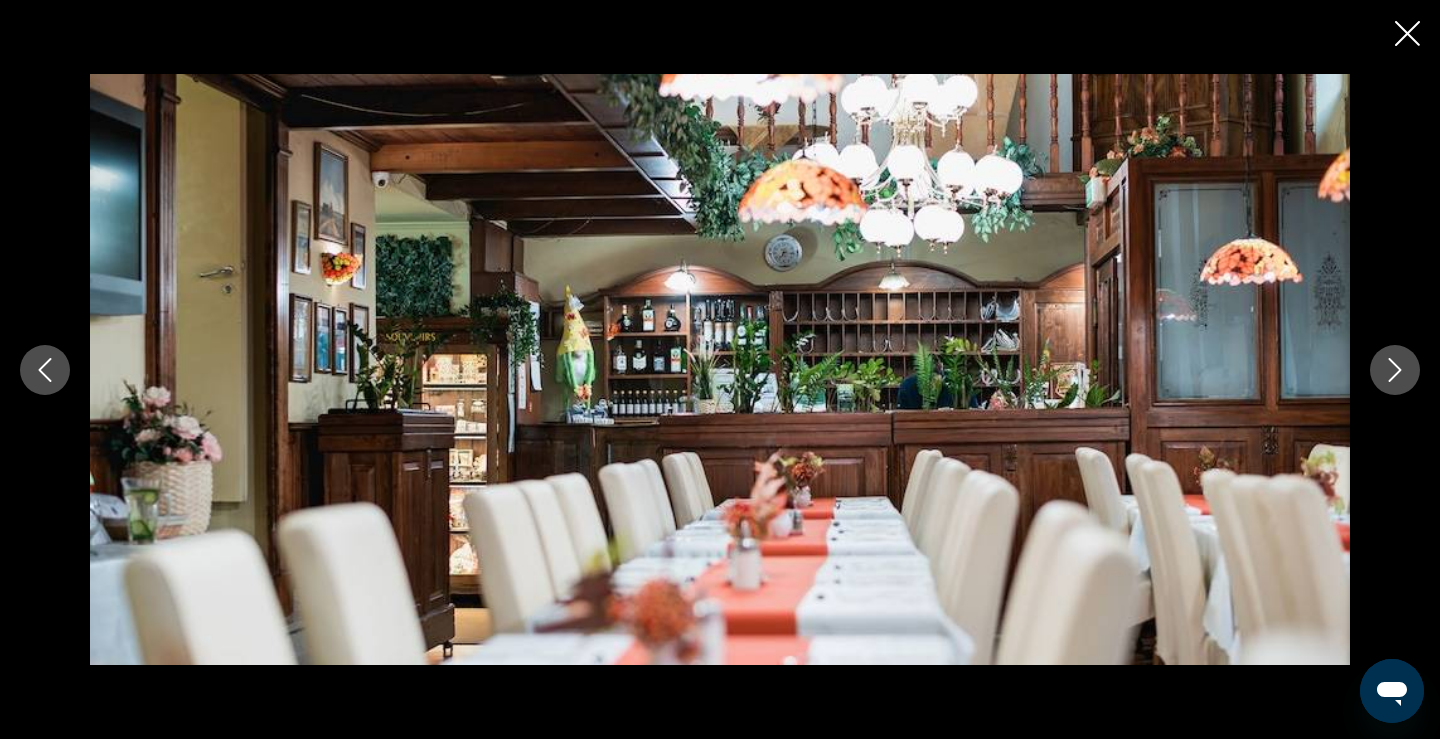 click 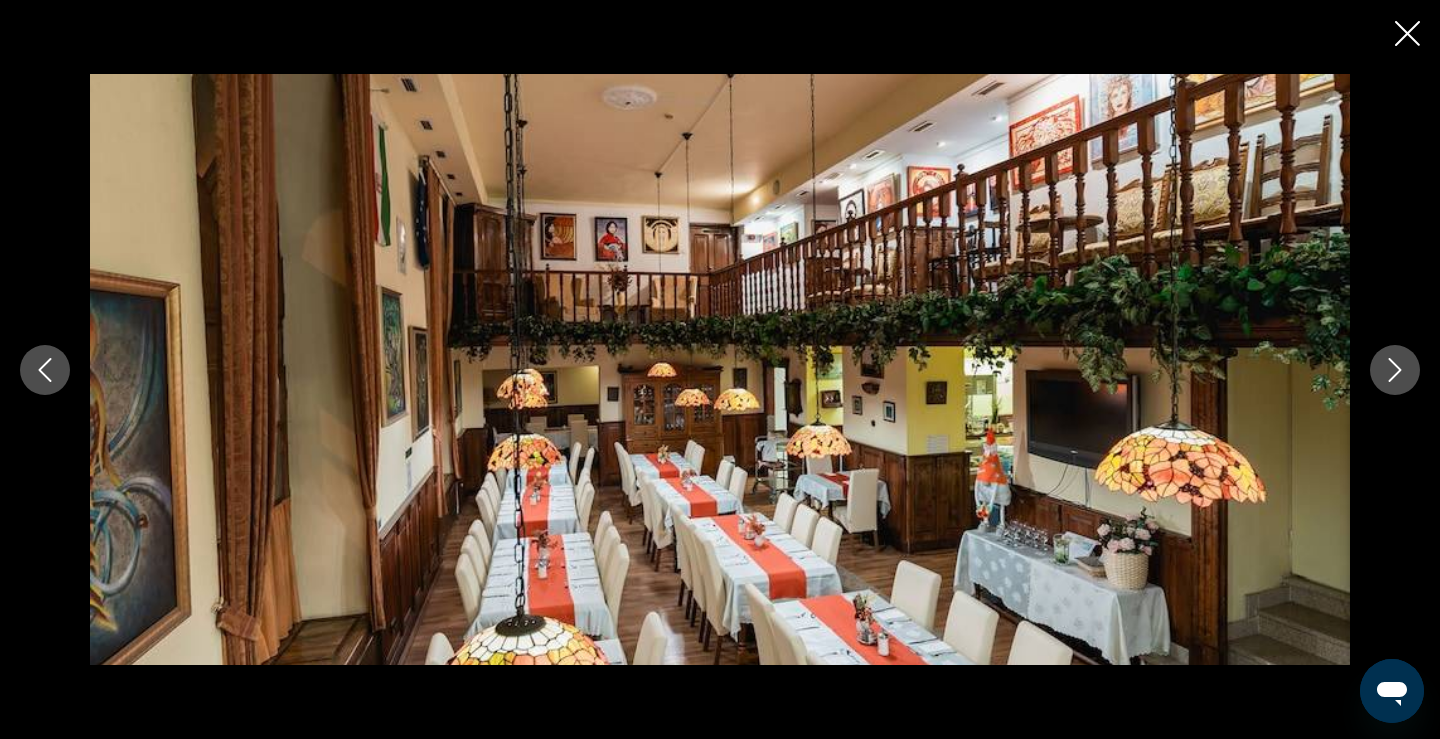 click 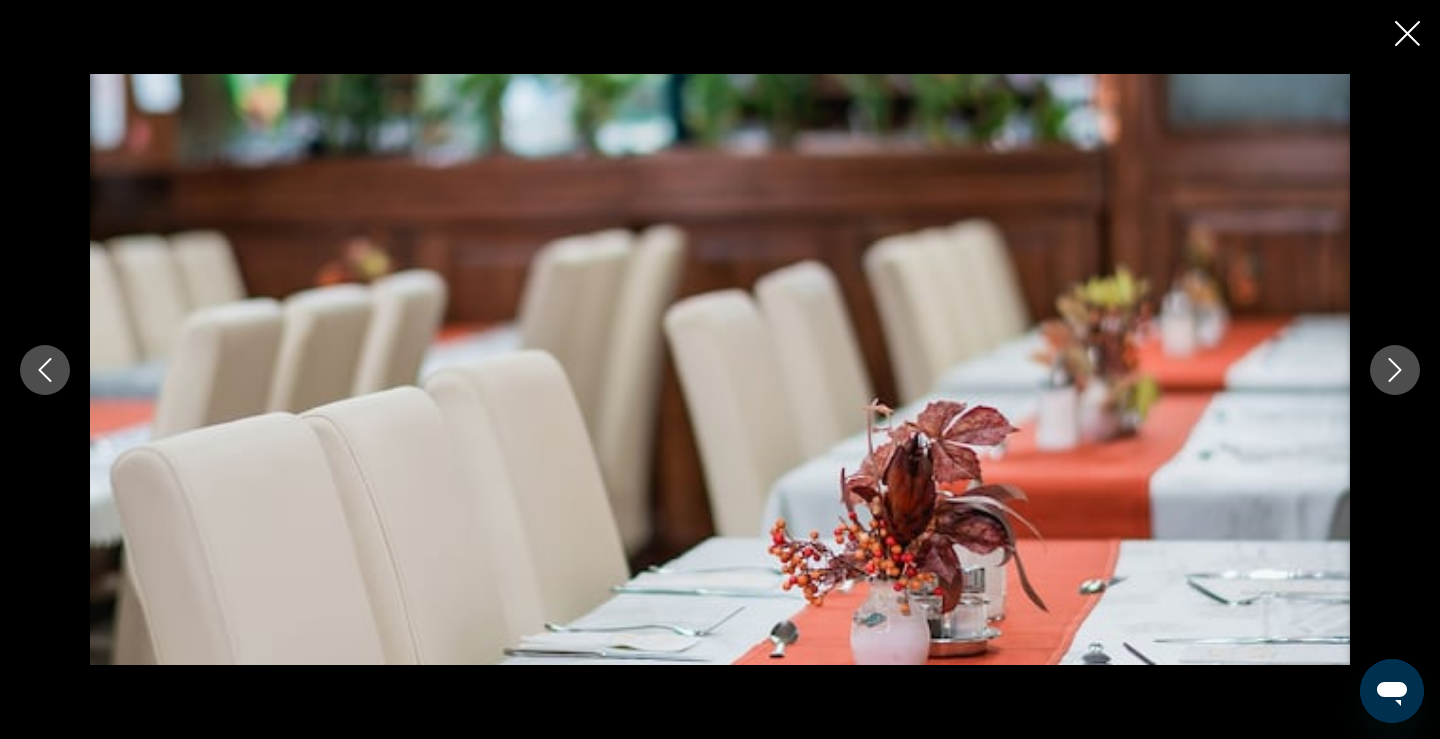 click 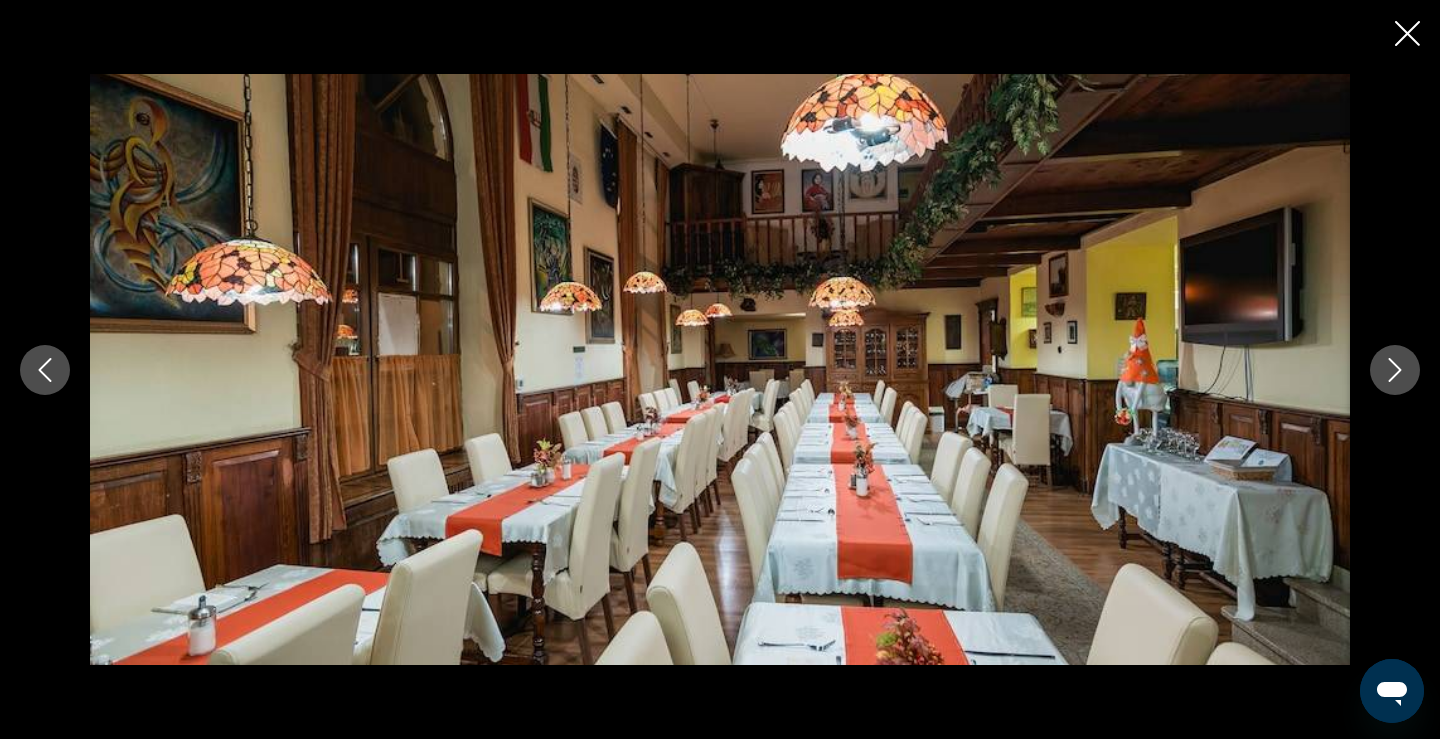 click 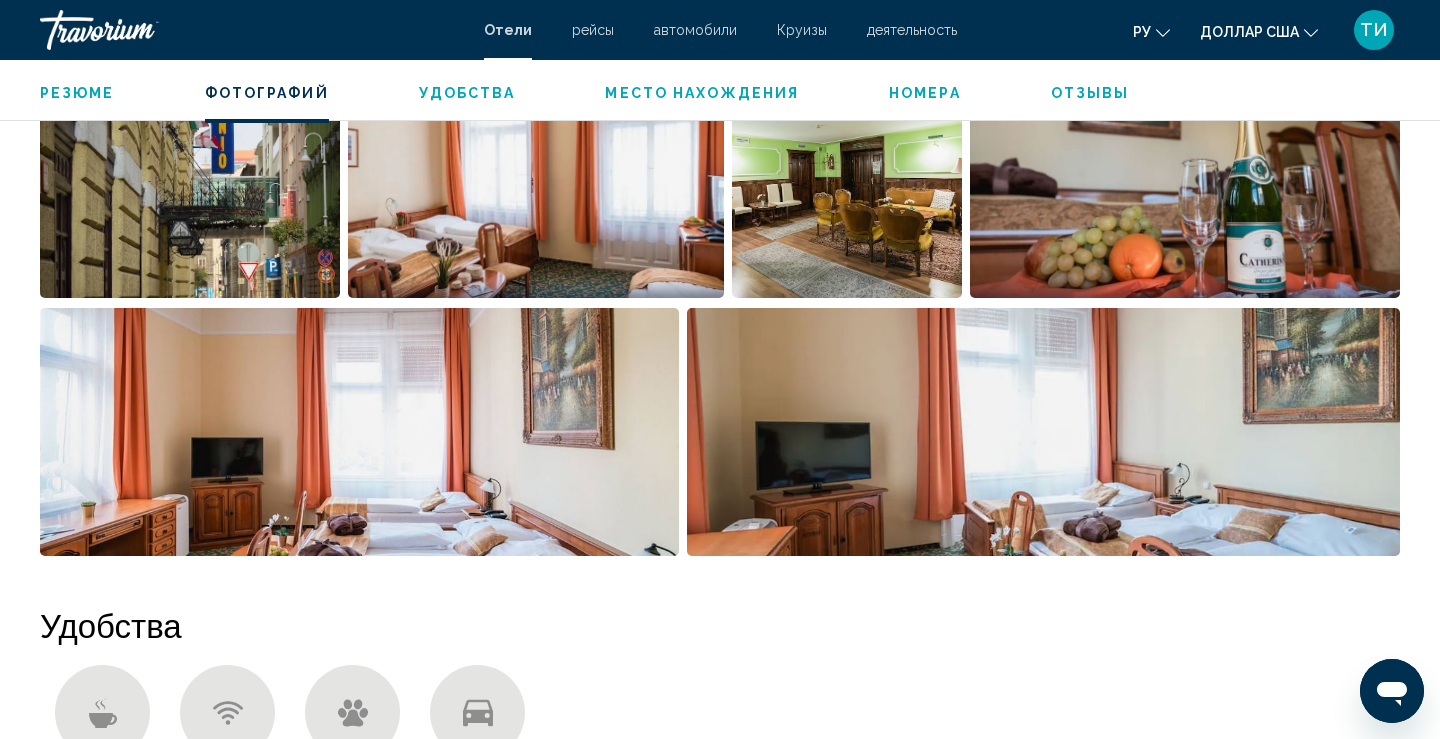 click on "Отзывы" at bounding box center (1090, 93) 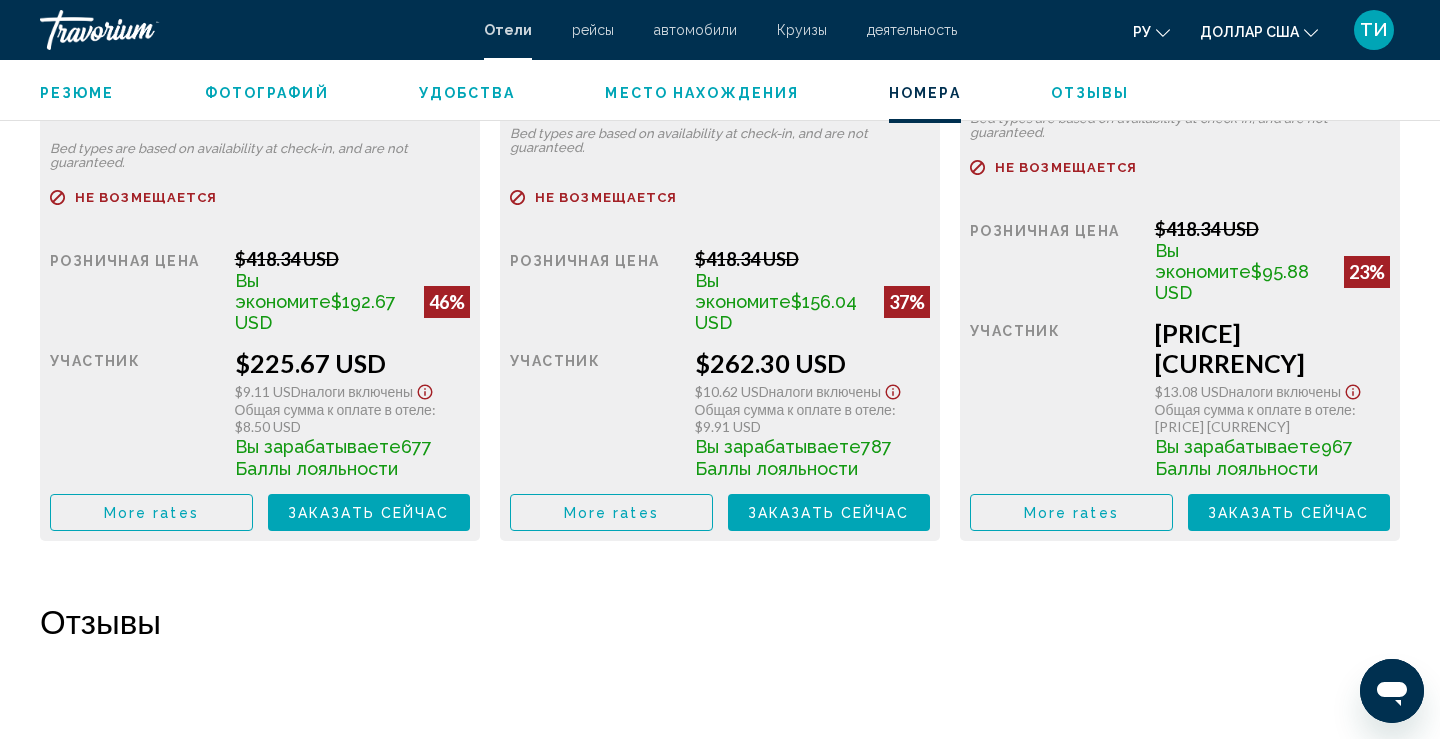 scroll, scrollTop: 3104, scrollLeft: 0, axis: vertical 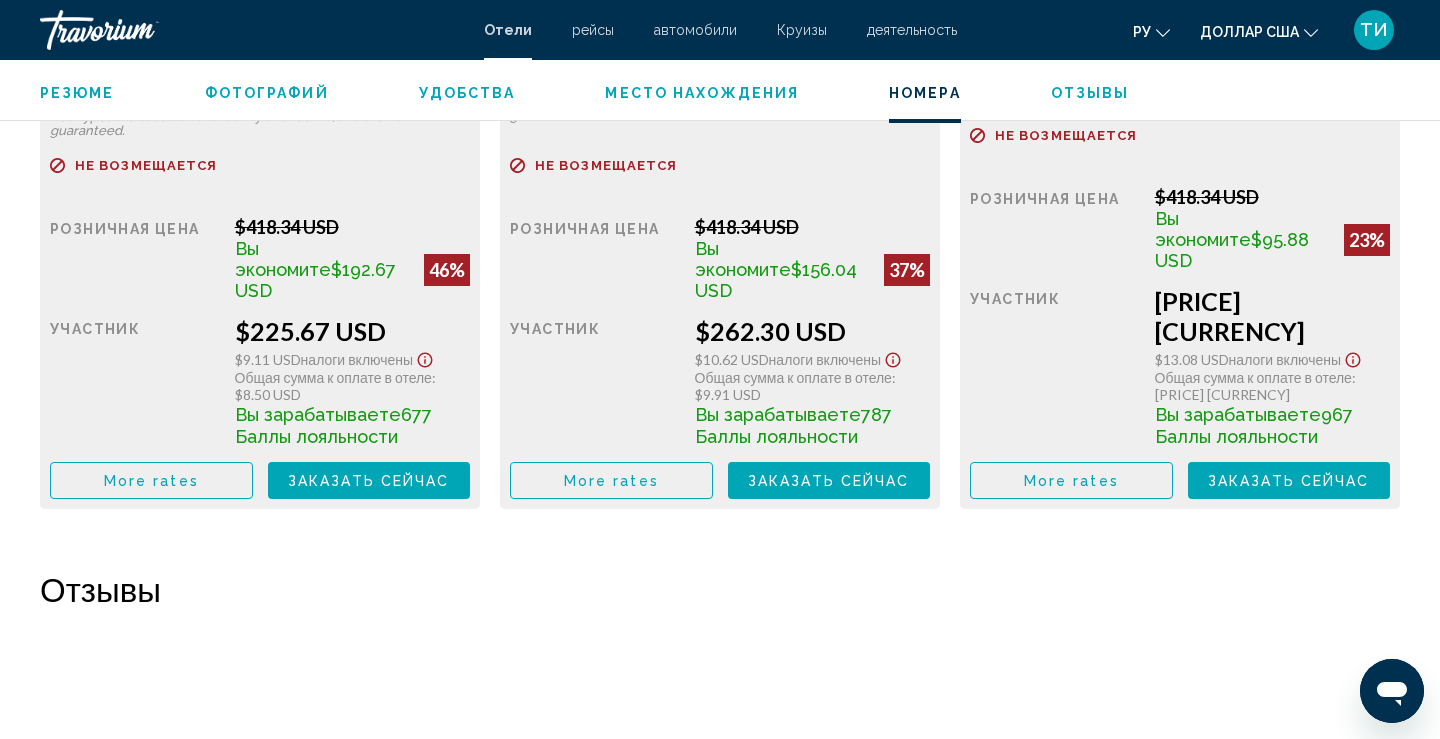 click on "More rates" at bounding box center (151, 481) 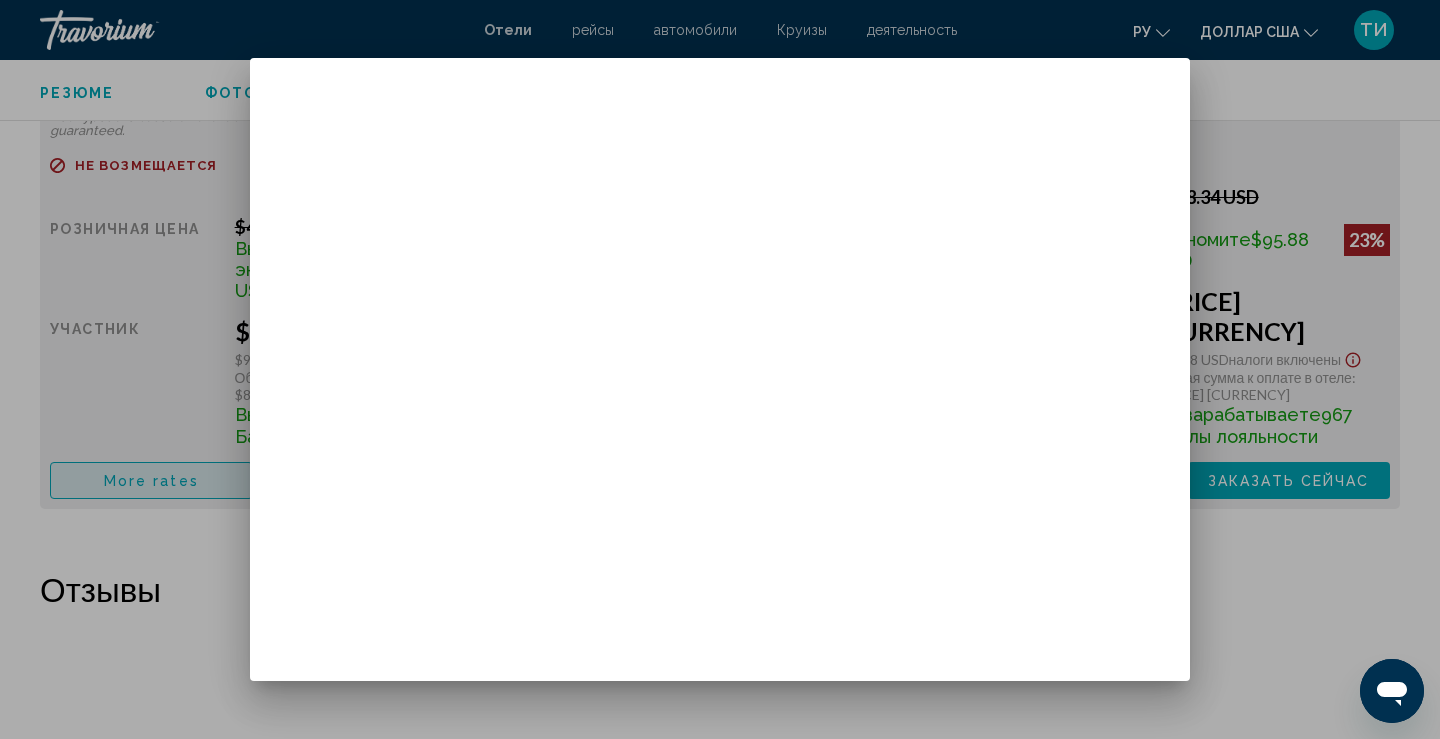 scroll, scrollTop: 0, scrollLeft: 0, axis: both 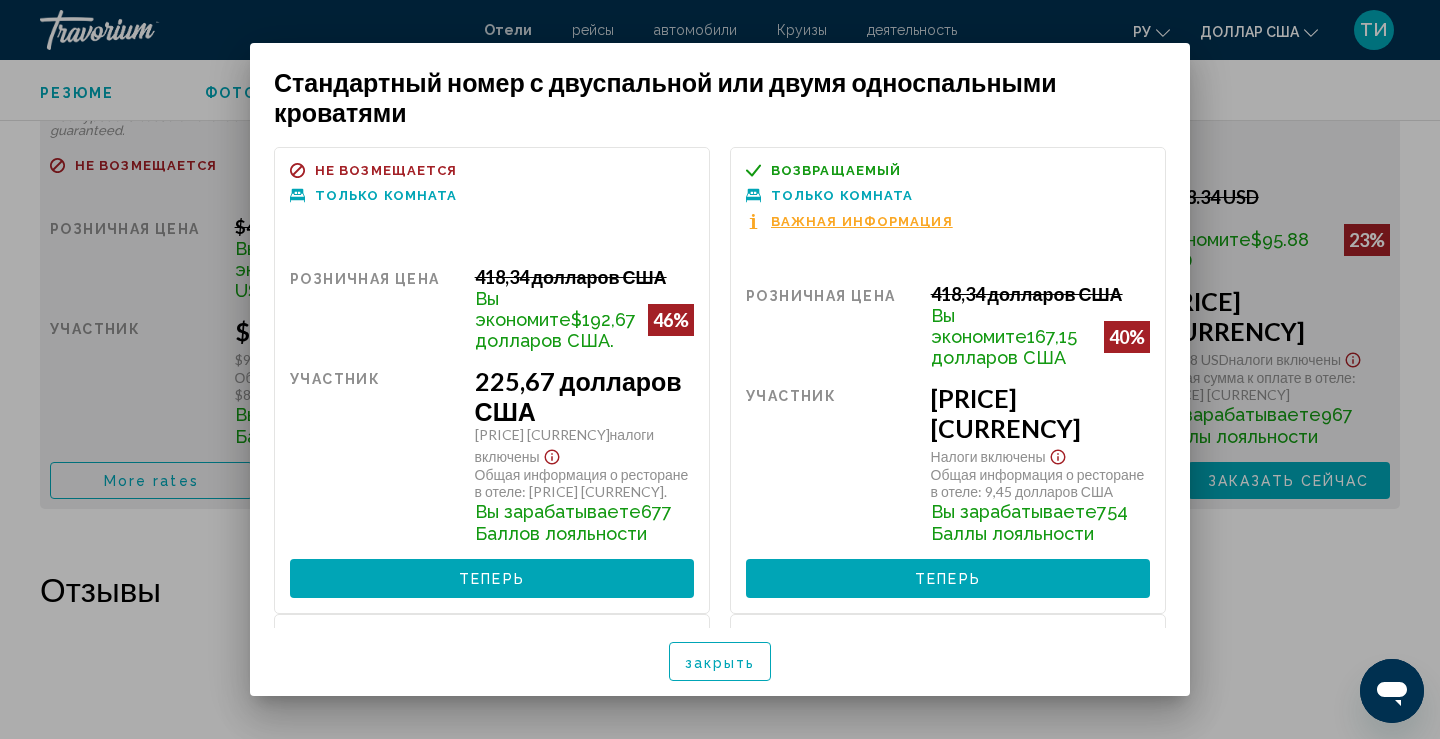 click on "Важная информация" at bounding box center (862, 221) 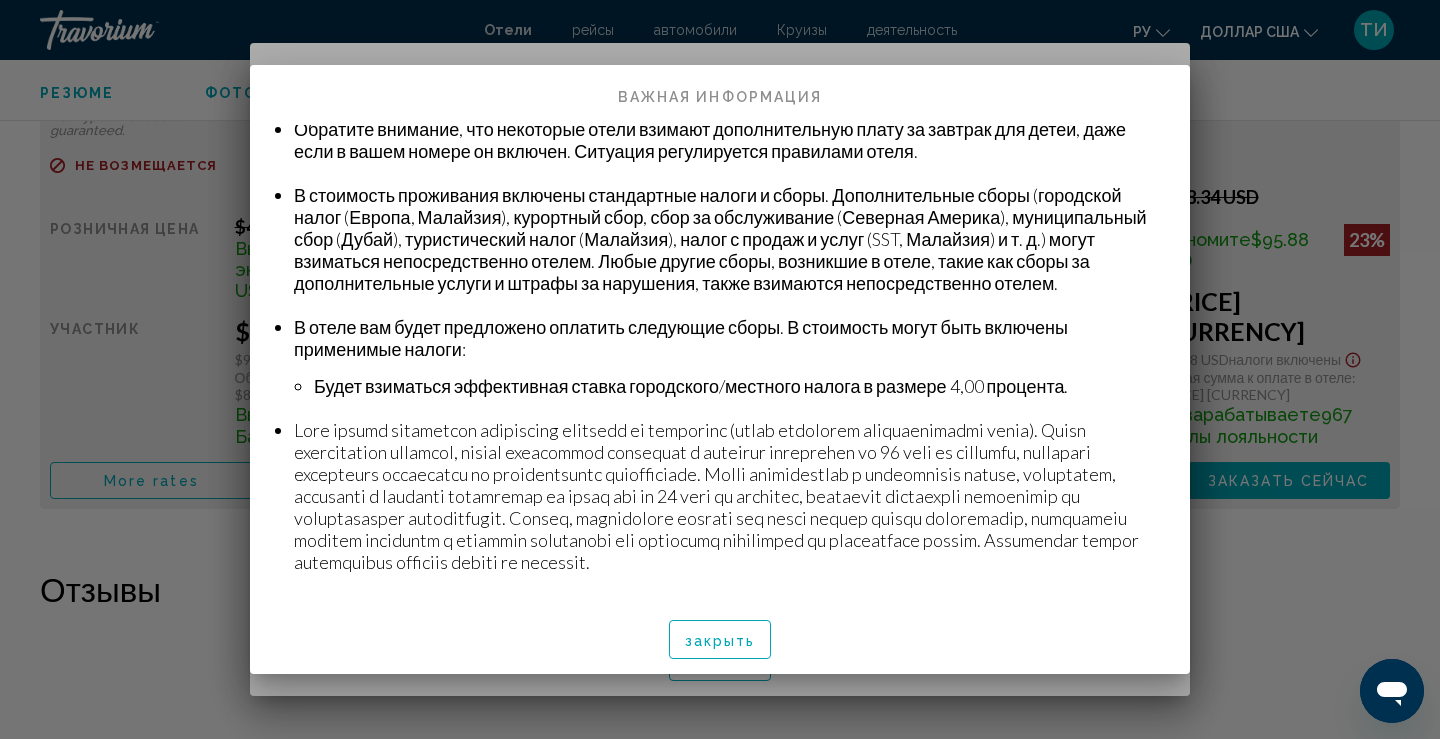 scroll, scrollTop: 392, scrollLeft: 0, axis: vertical 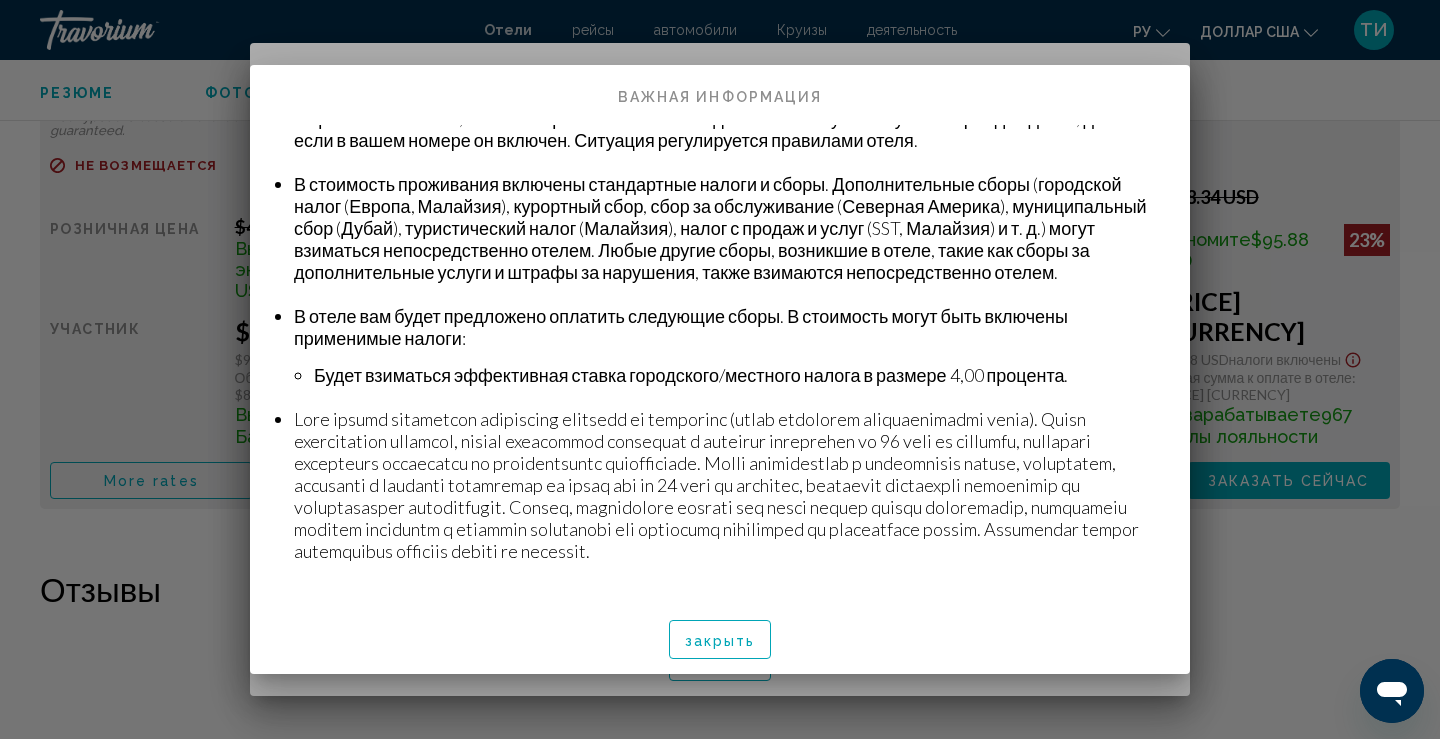 click on "закрыть" at bounding box center (720, 641) 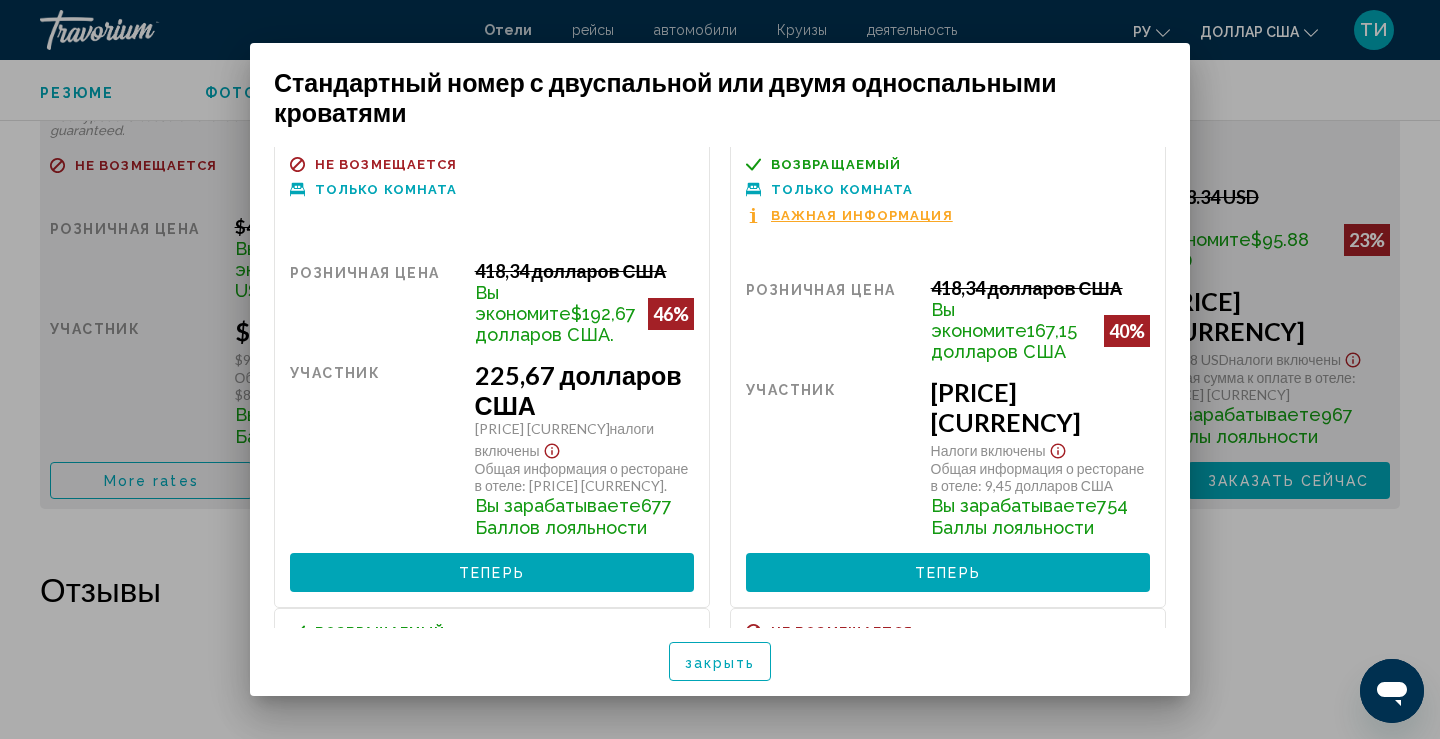 scroll, scrollTop: 0, scrollLeft: 0, axis: both 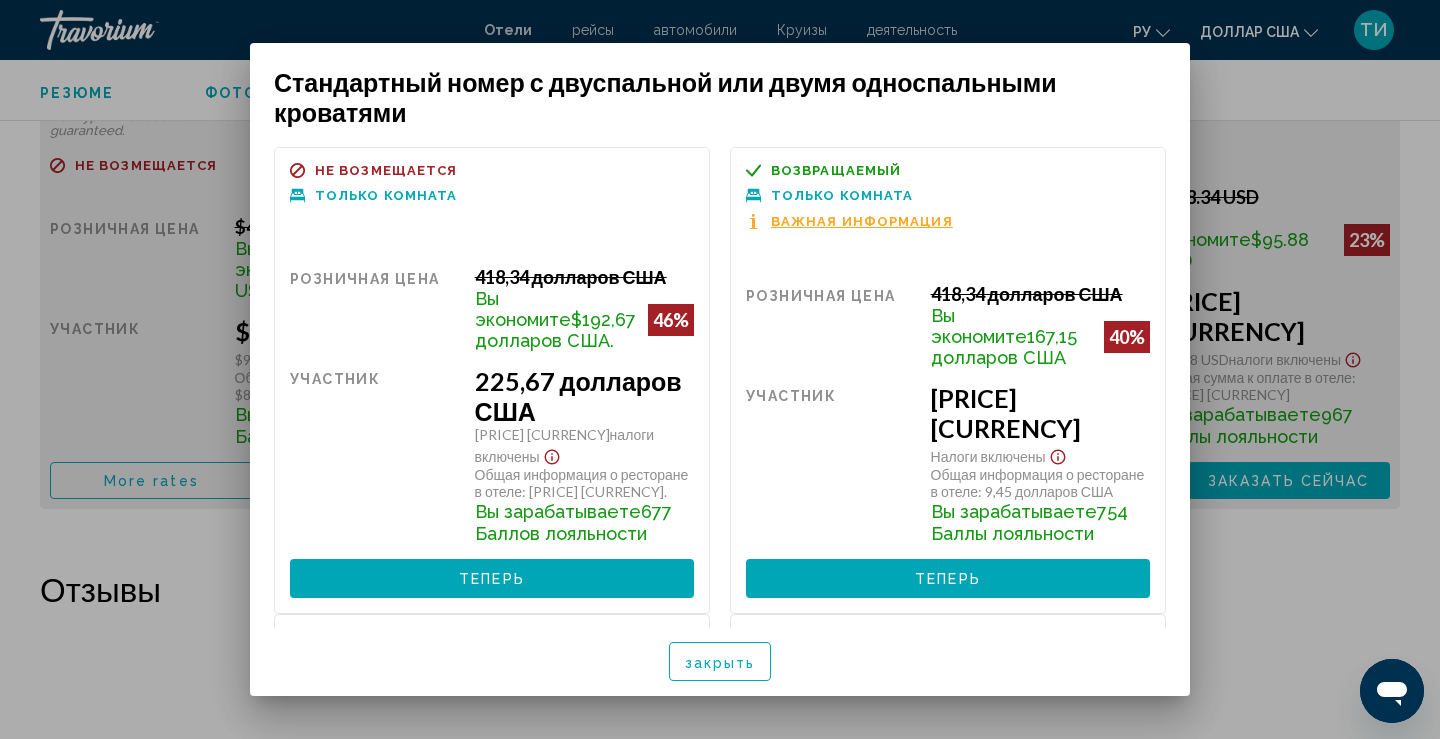 click on "Теперь" at bounding box center (948, 580) 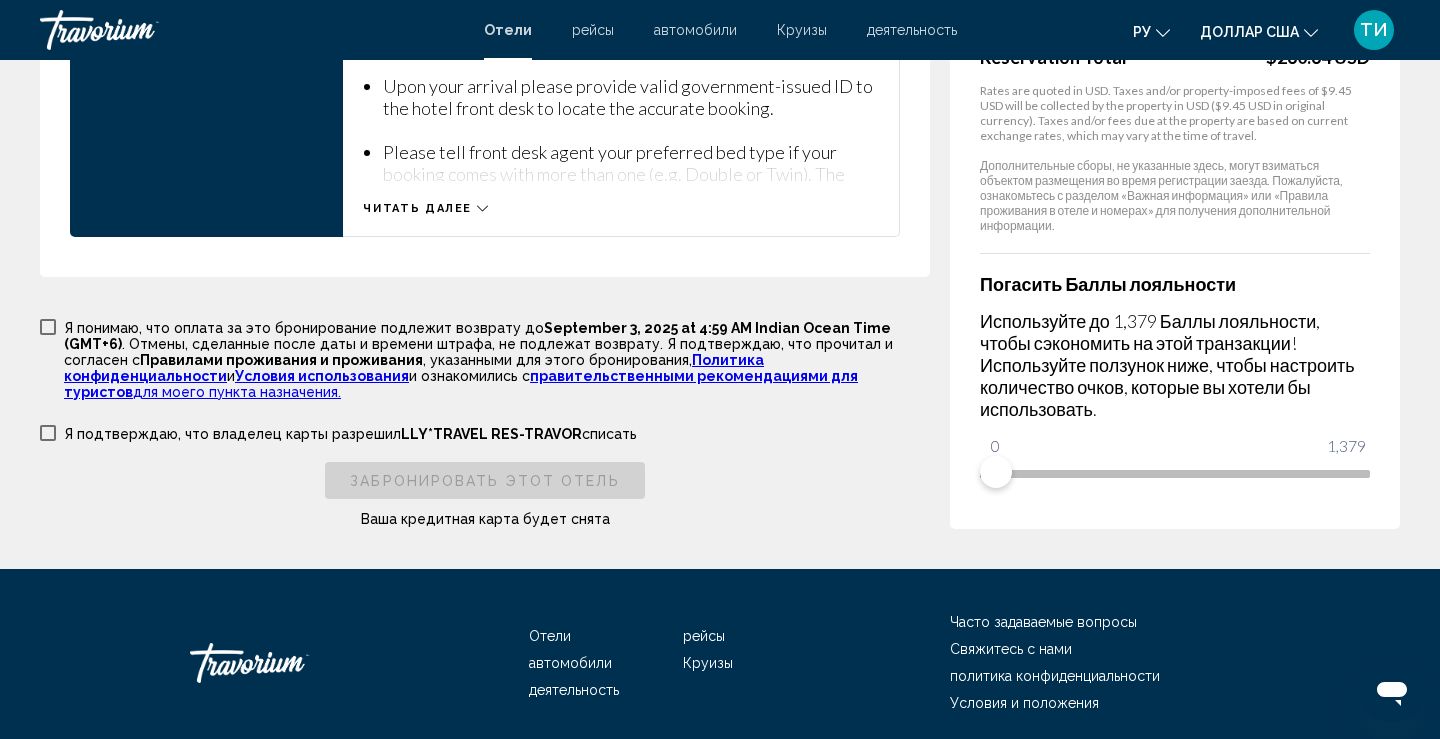 scroll, scrollTop: 3182, scrollLeft: 0, axis: vertical 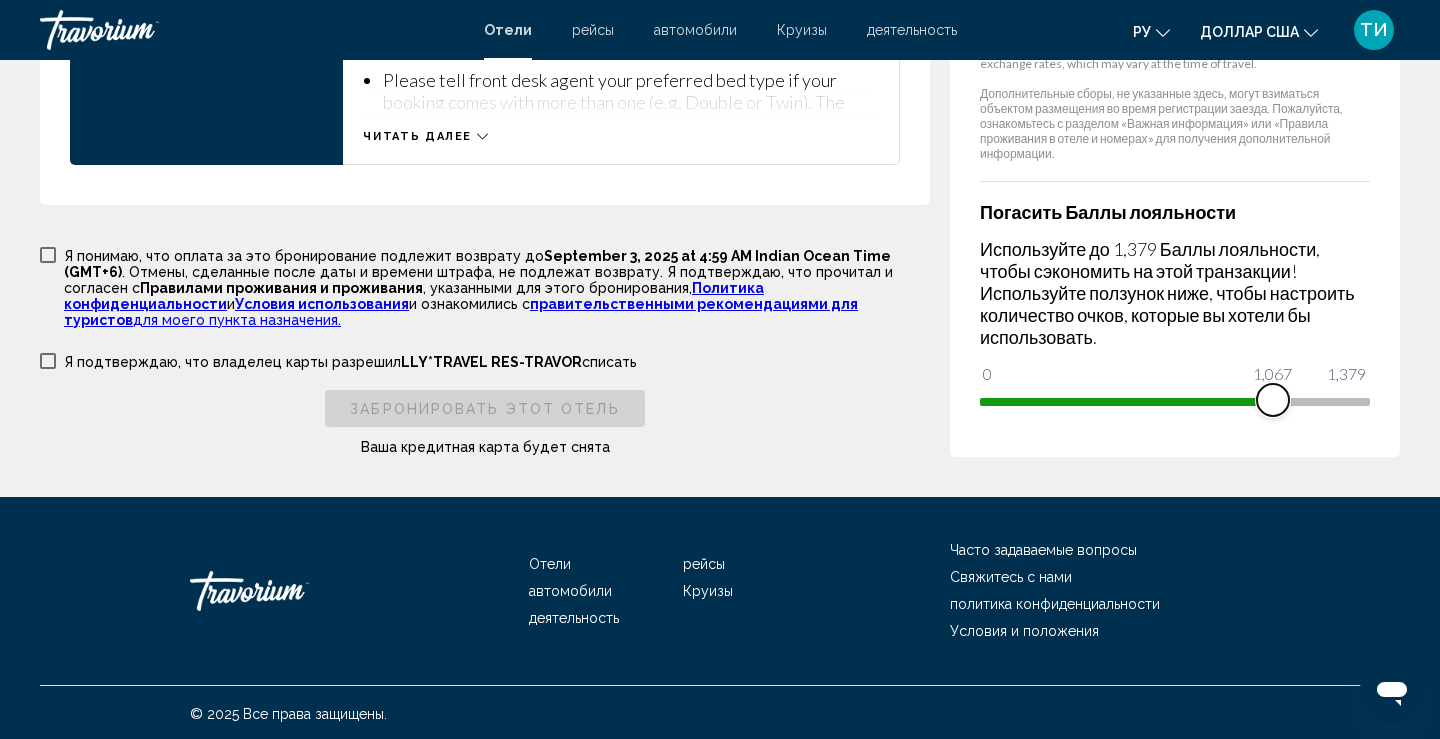 drag, startPoint x: 1004, startPoint y: 395, endPoint x: 1281, endPoint y: 423, distance: 278.41156 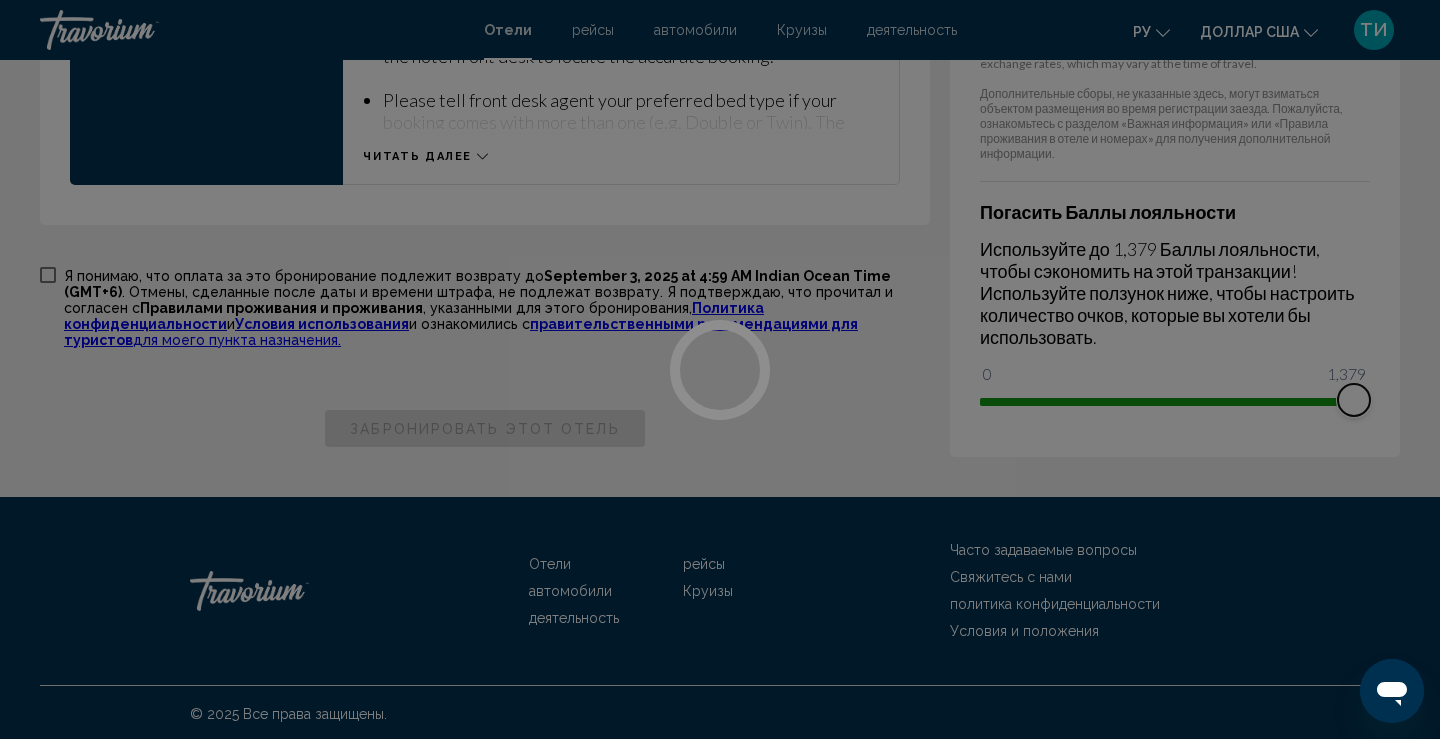 drag, startPoint x: 1287, startPoint y: 405, endPoint x: 1360, endPoint y: 413, distance: 73.43705 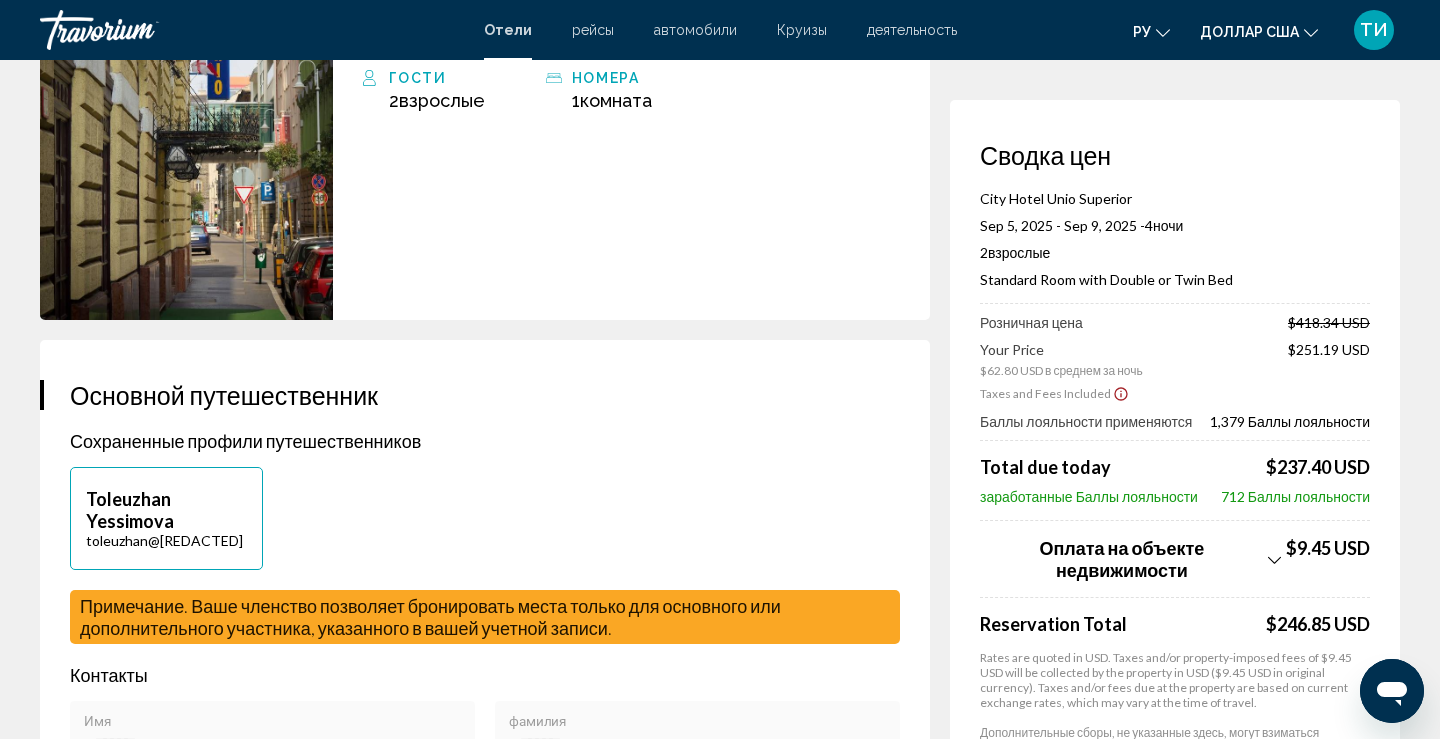 scroll, scrollTop: 0, scrollLeft: 0, axis: both 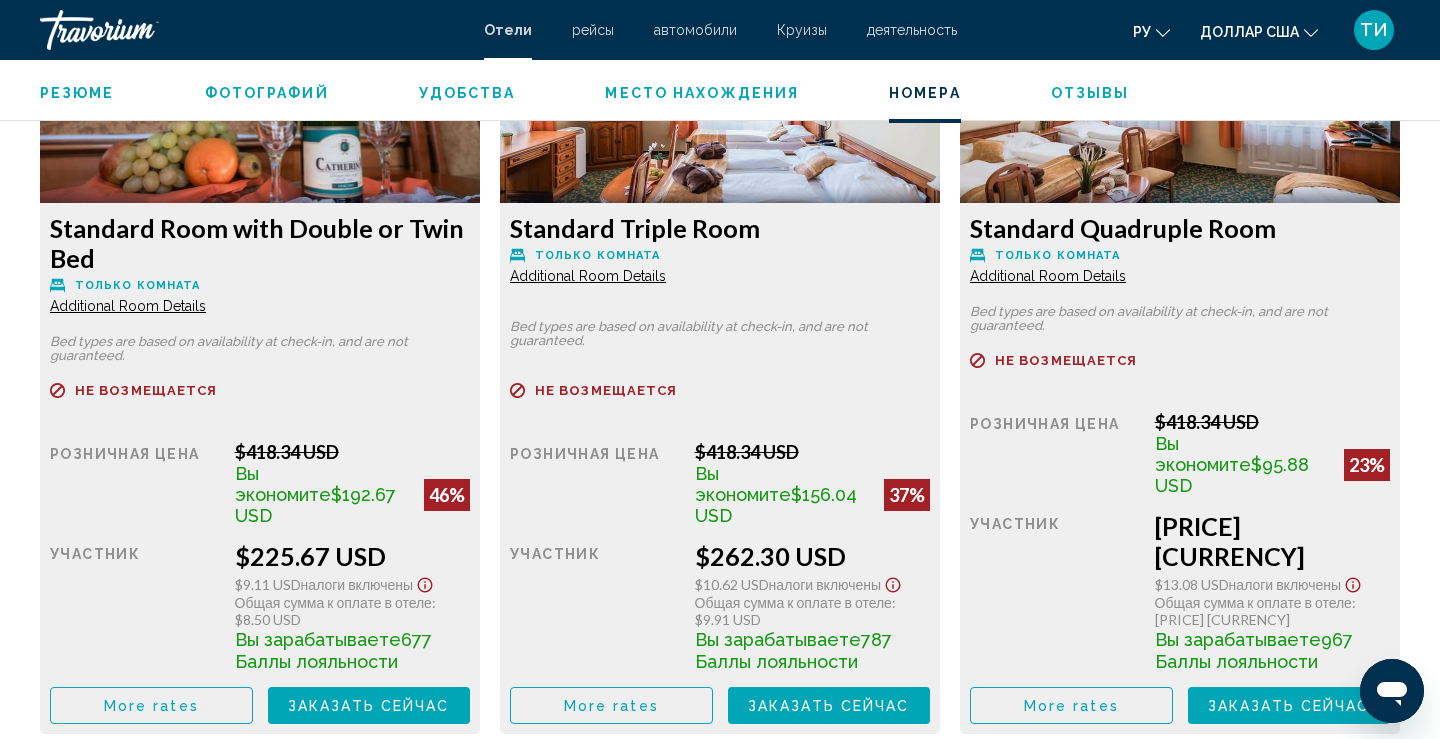 click at bounding box center (260, 414) 